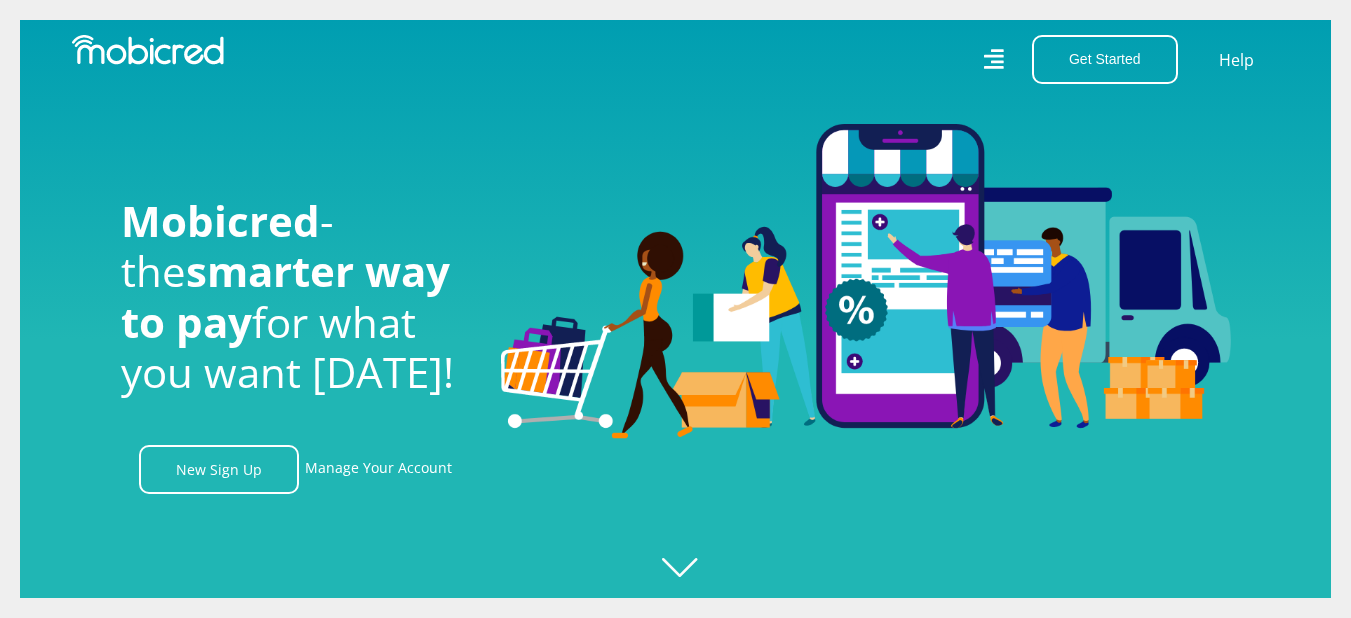 scroll, scrollTop: 0, scrollLeft: 0, axis: both 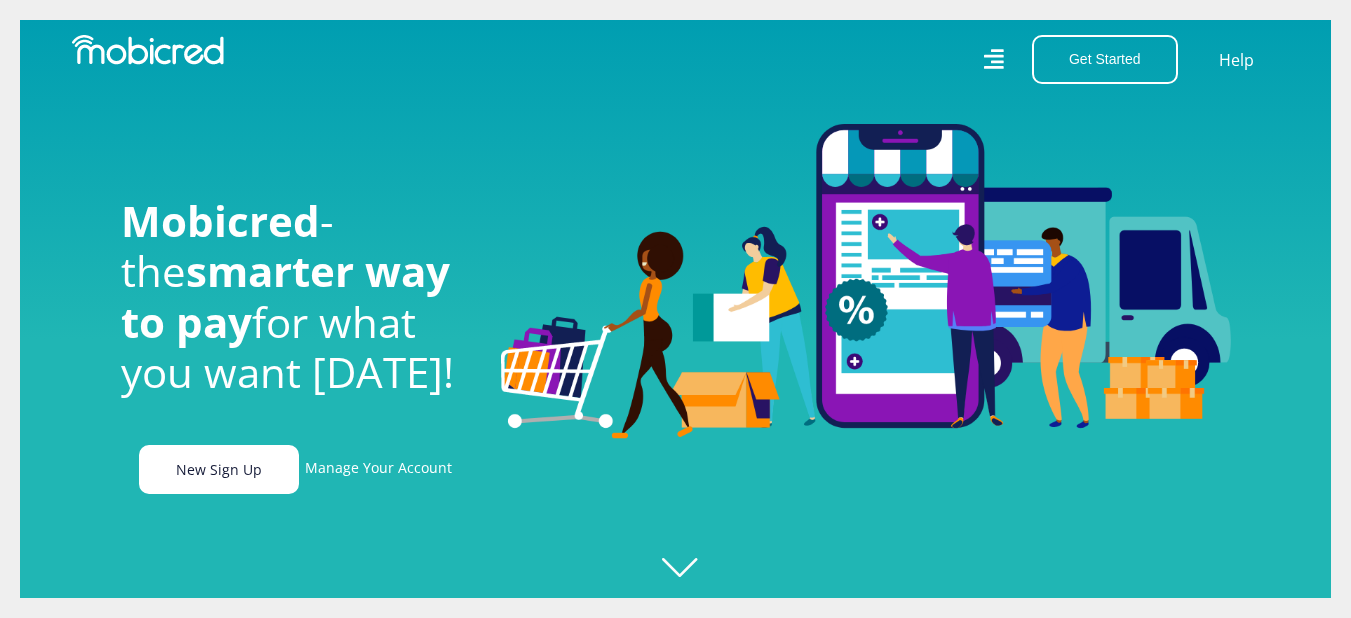 click on "New Sign Up" at bounding box center [219, 469] 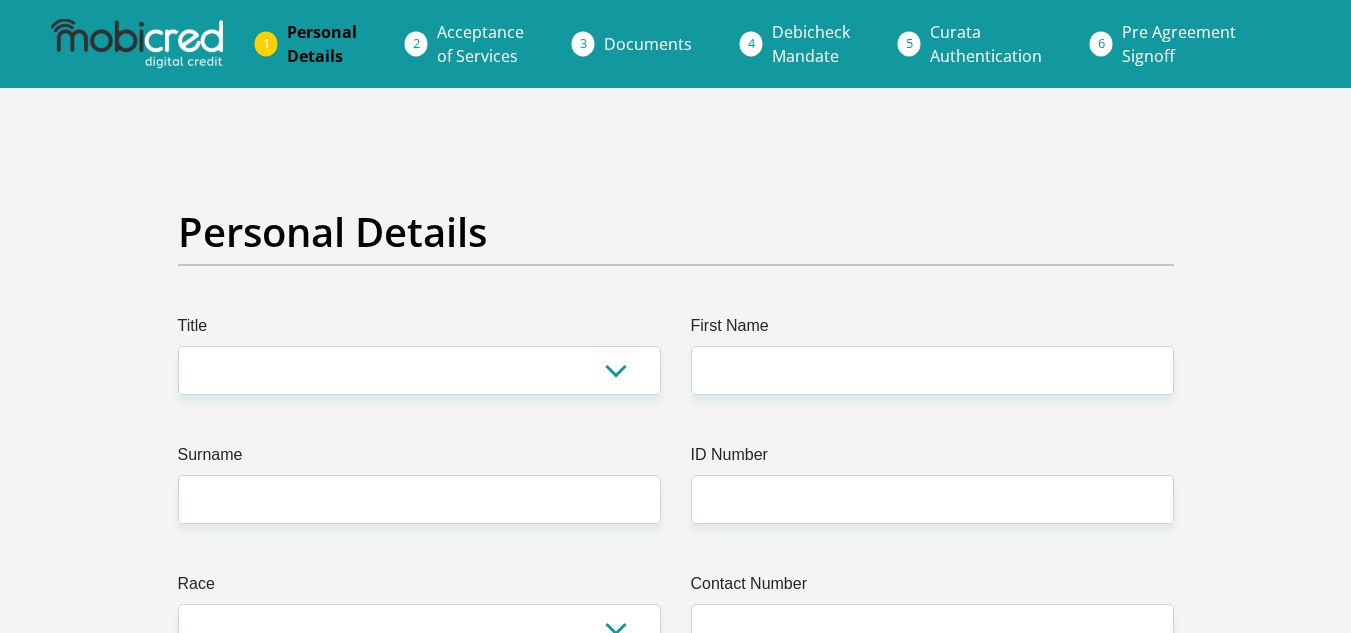 scroll, scrollTop: 0, scrollLeft: 0, axis: both 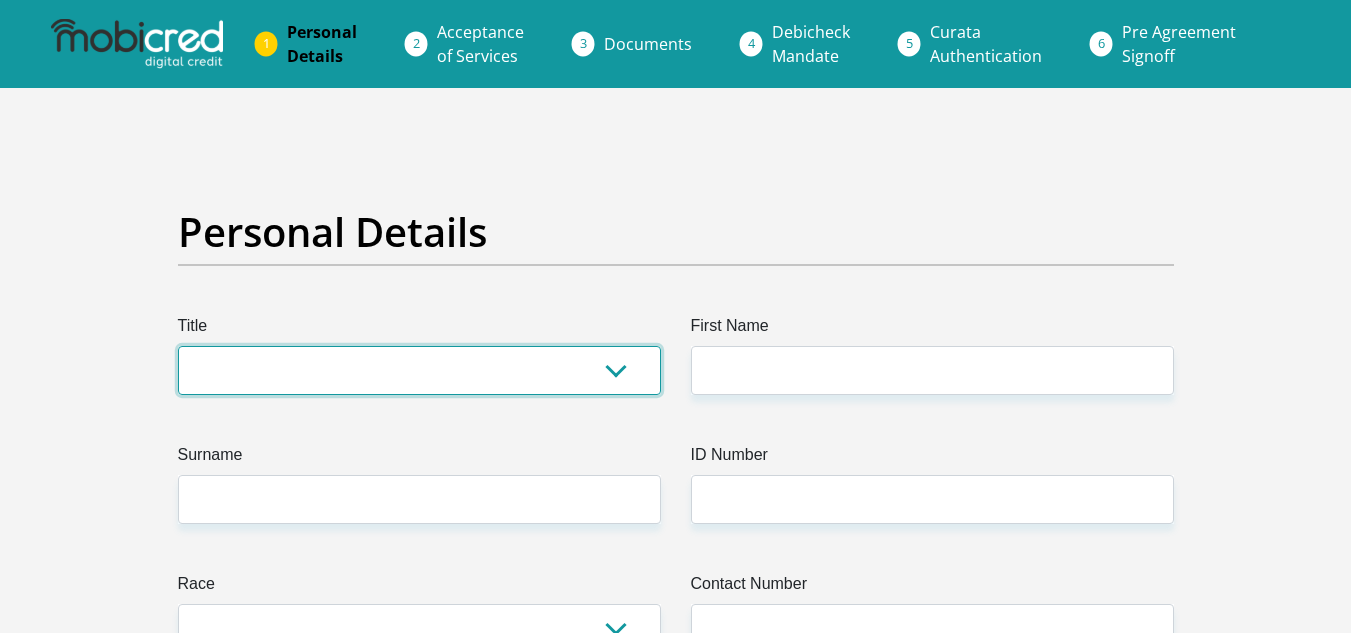 click on "Mr
Ms
Mrs
Dr
Other" at bounding box center [419, 370] 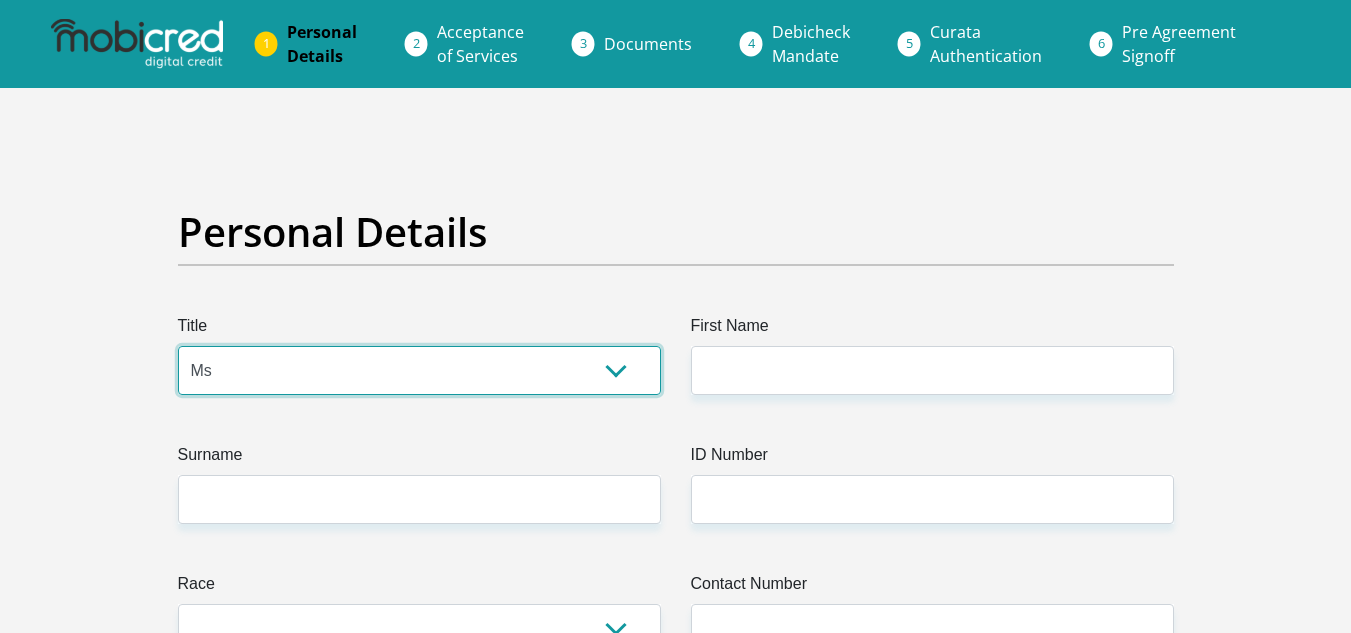 click on "Mr
Ms
Mrs
Dr
Other" at bounding box center [419, 370] 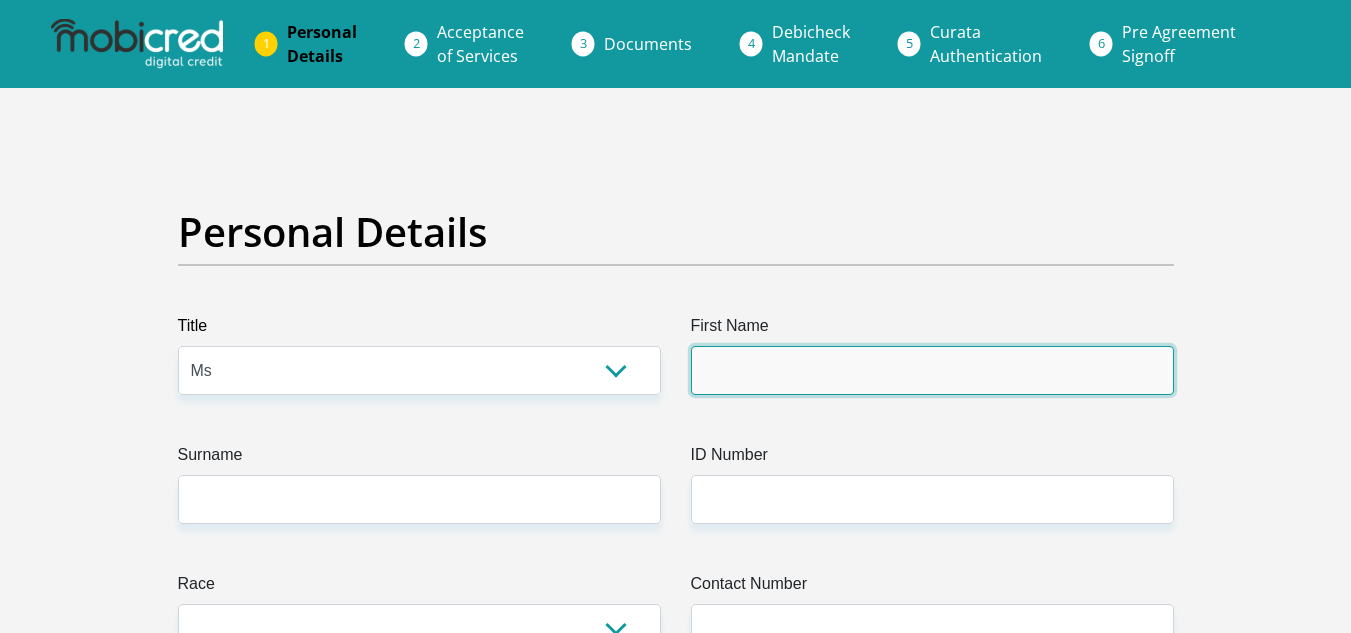 click on "First Name" at bounding box center (932, 370) 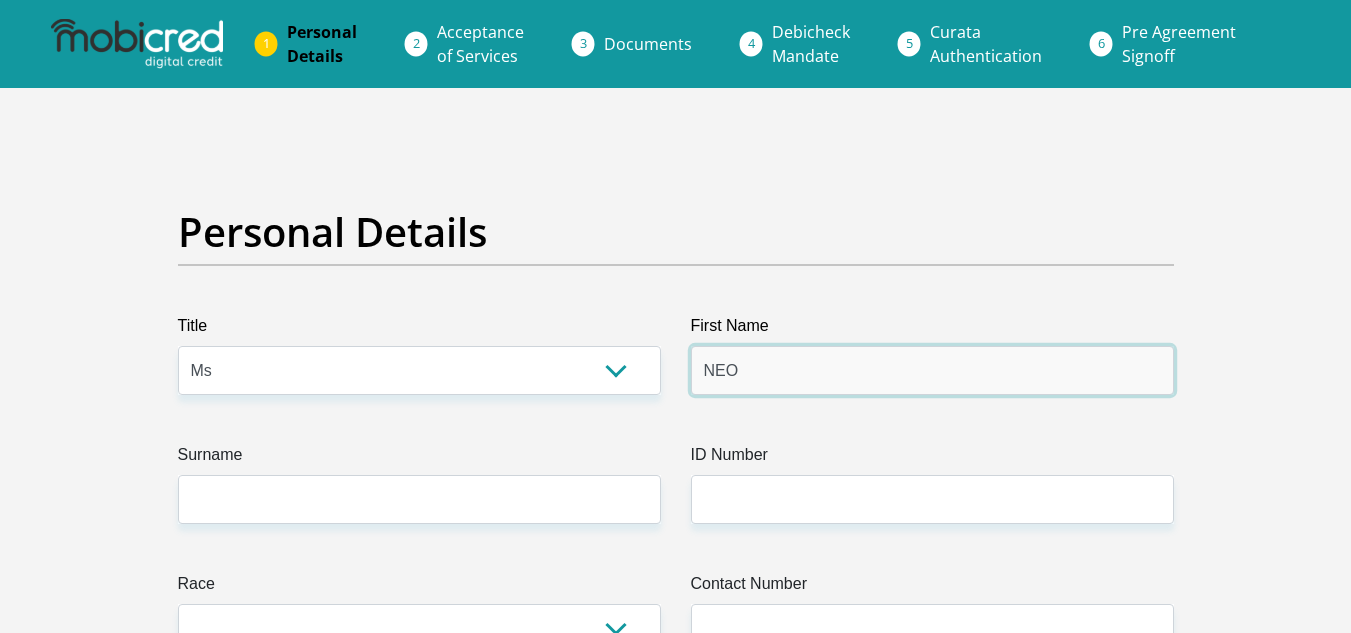type on "NEO" 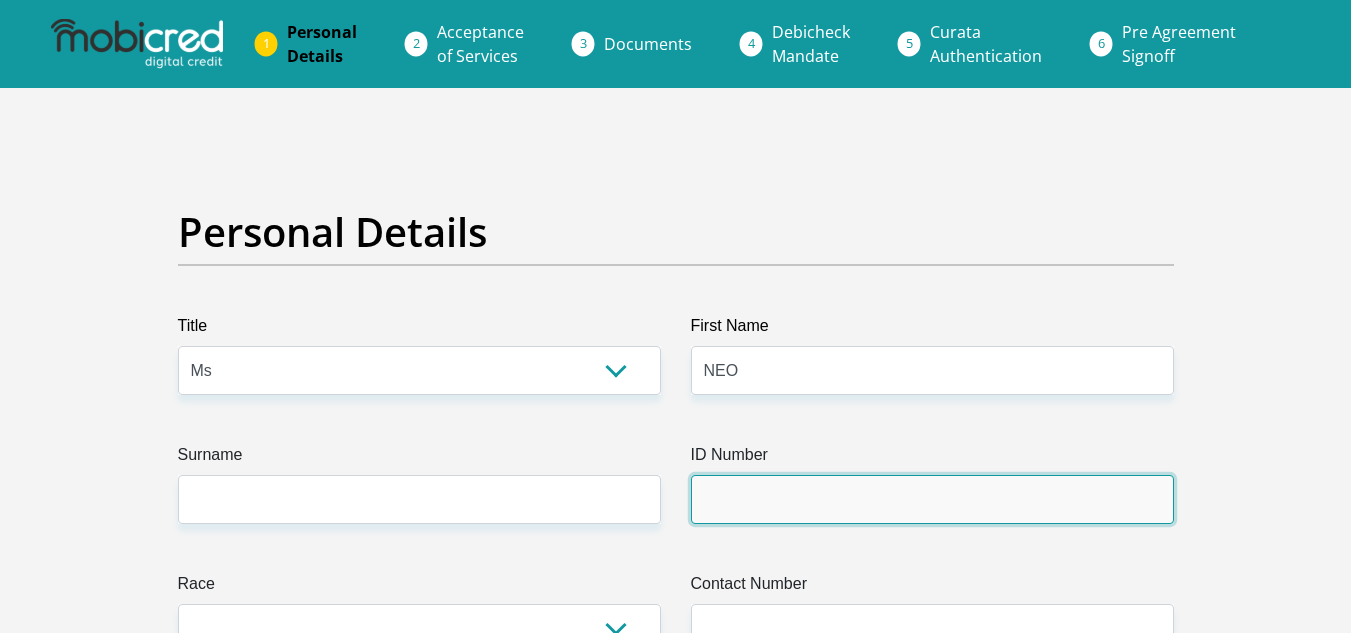 click on "ID Number" at bounding box center [932, 499] 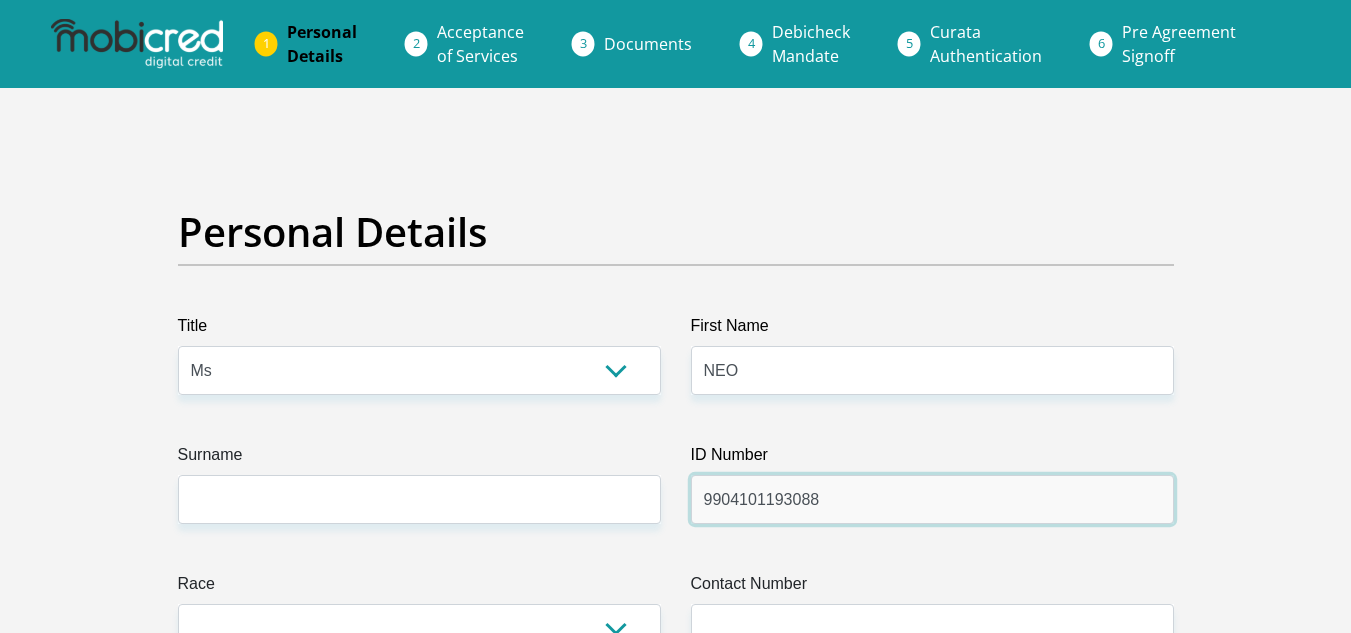 type on "9904101193088" 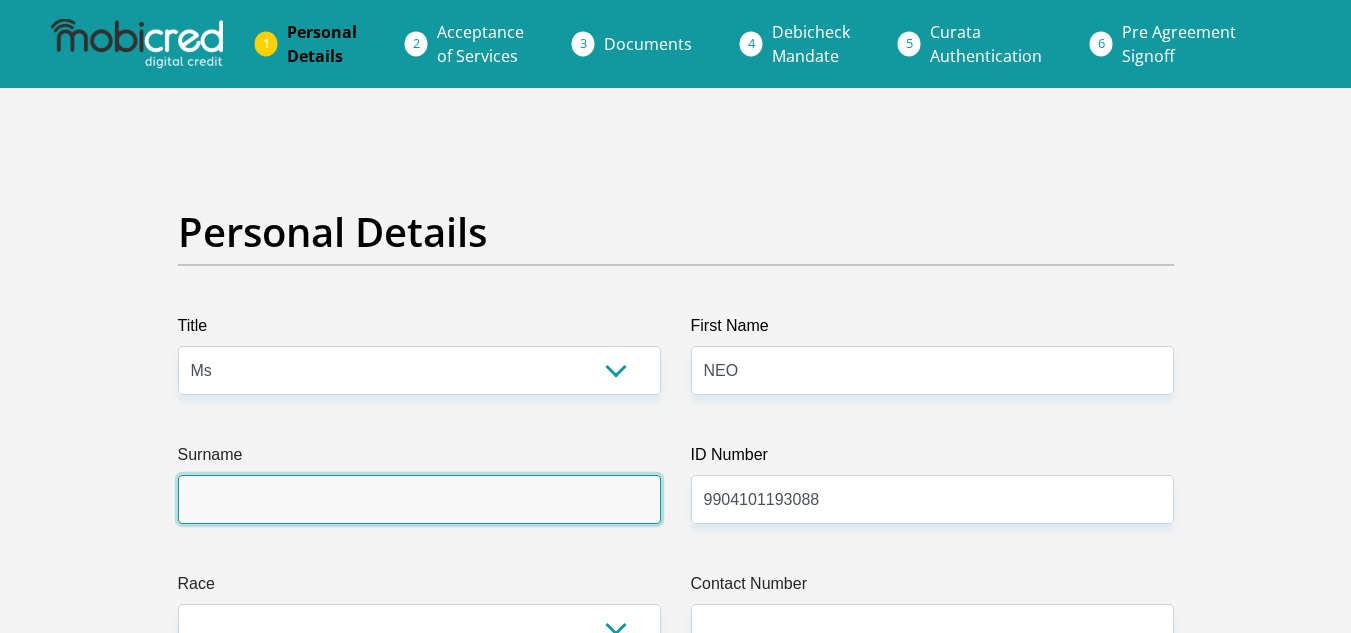 click on "Surname" at bounding box center [419, 499] 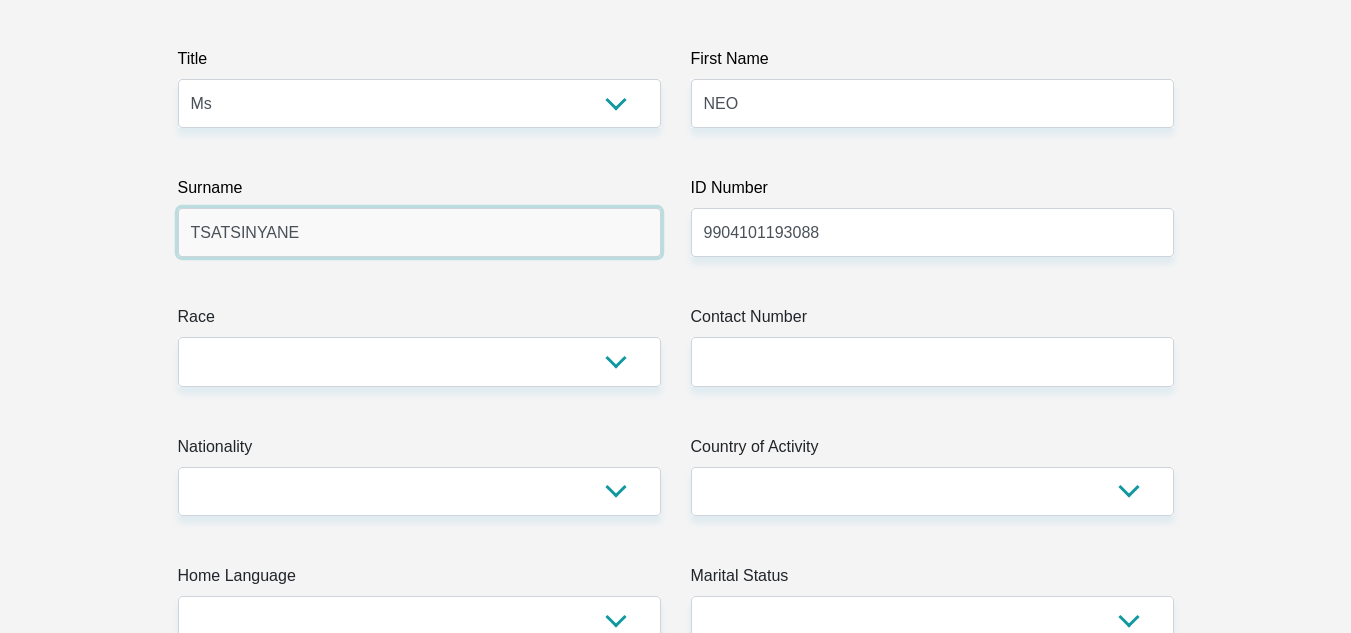 scroll, scrollTop: 306, scrollLeft: 0, axis: vertical 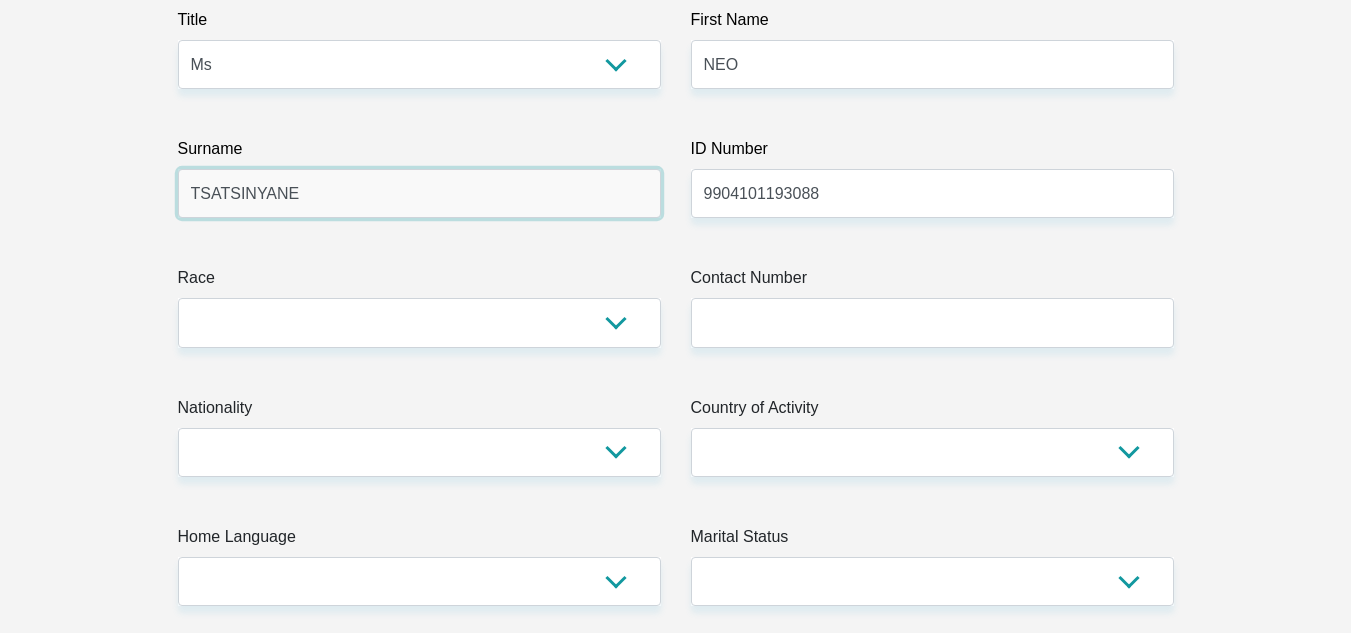 type on "TSATSINYANE" 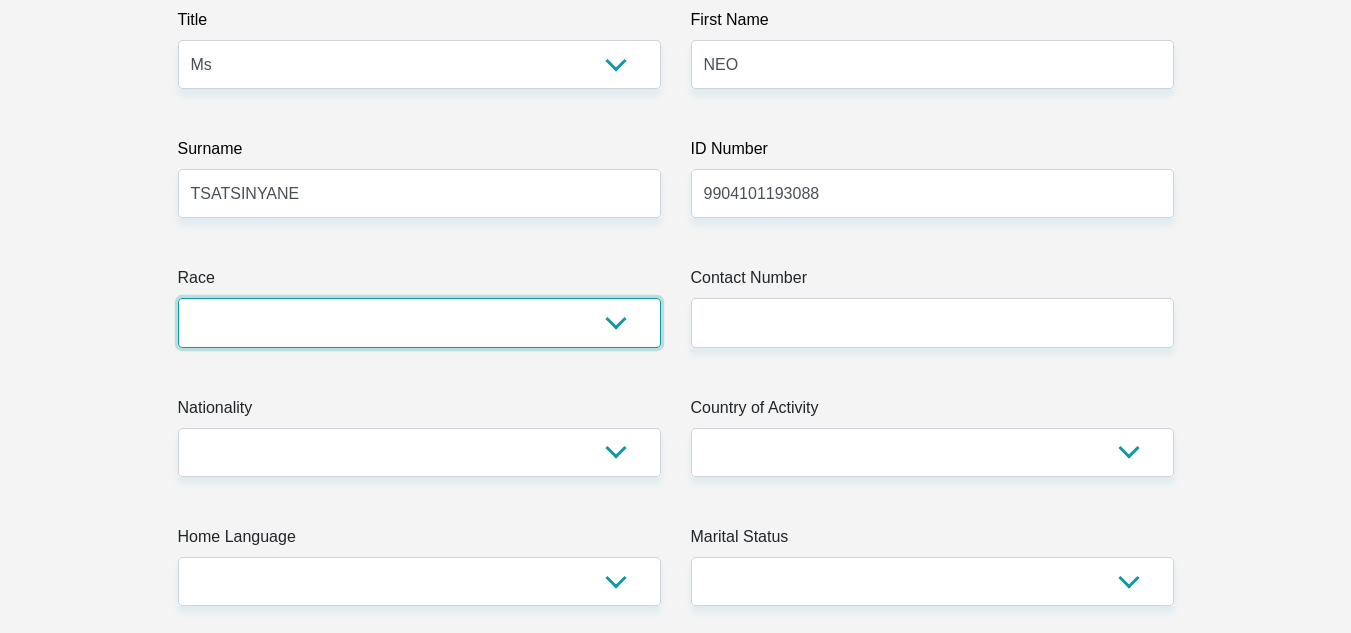 click on "Black
Coloured
Indian
White
Other" at bounding box center (419, 322) 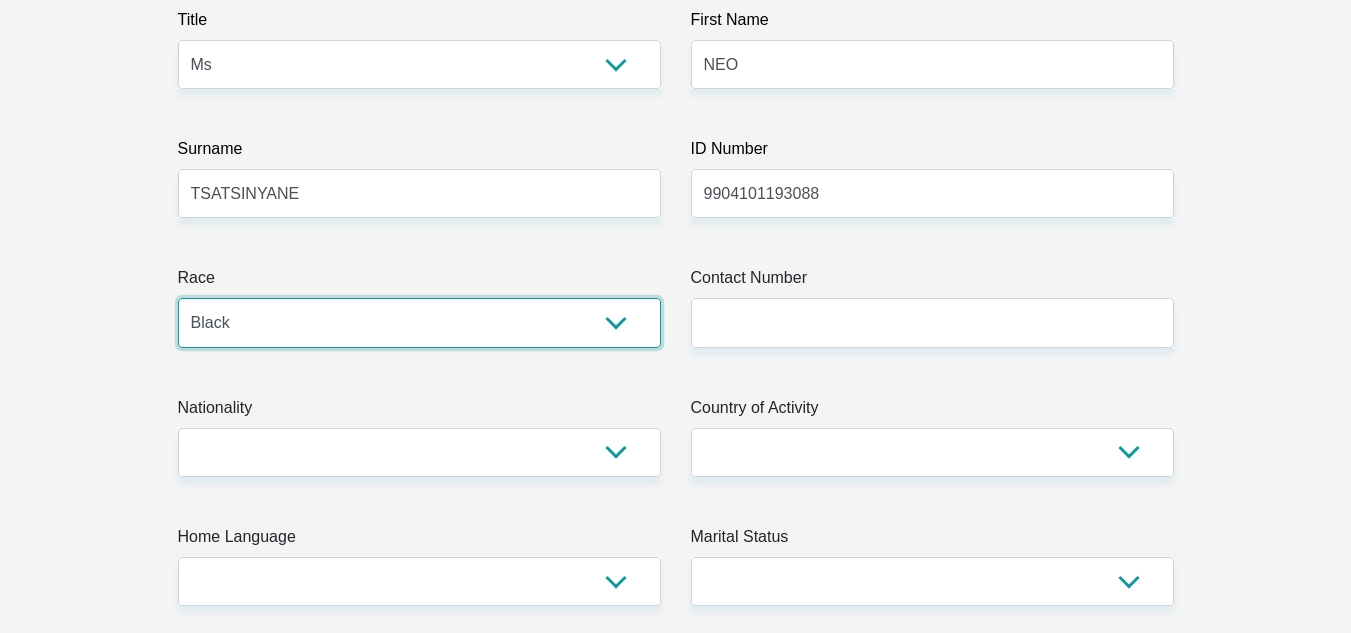 click on "Black
Coloured
Indian
White
Other" at bounding box center (419, 322) 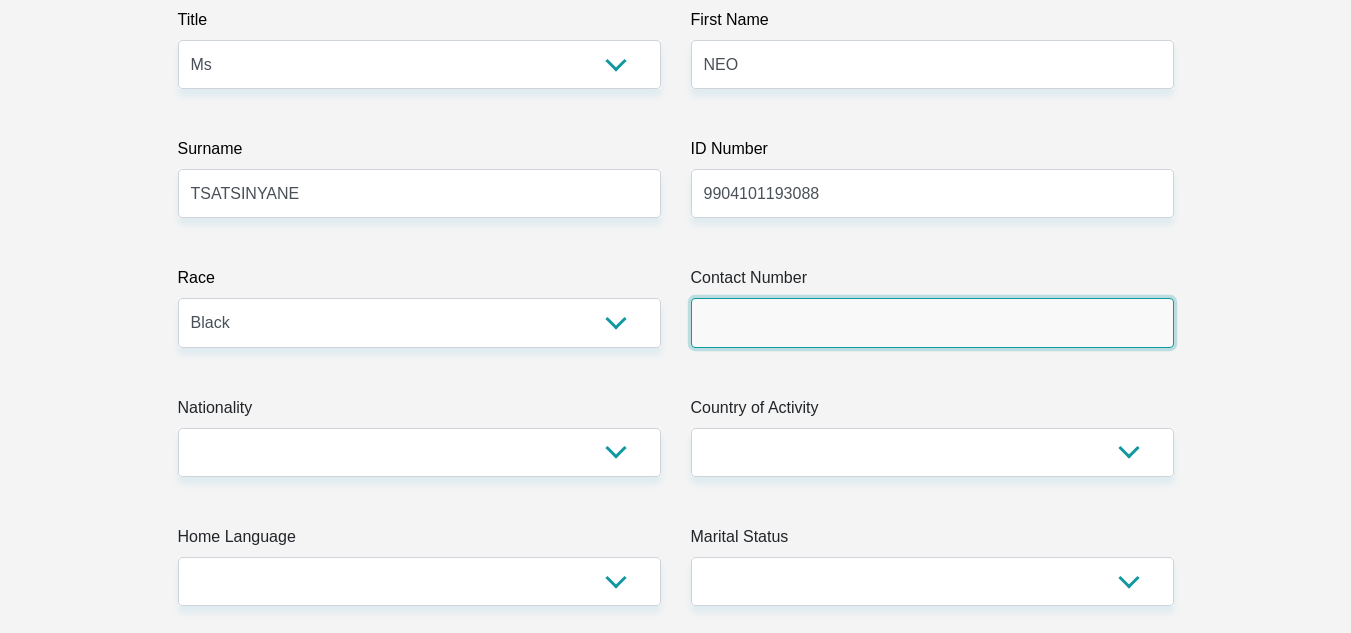 click on "Contact Number" at bounding box center (932, 322) 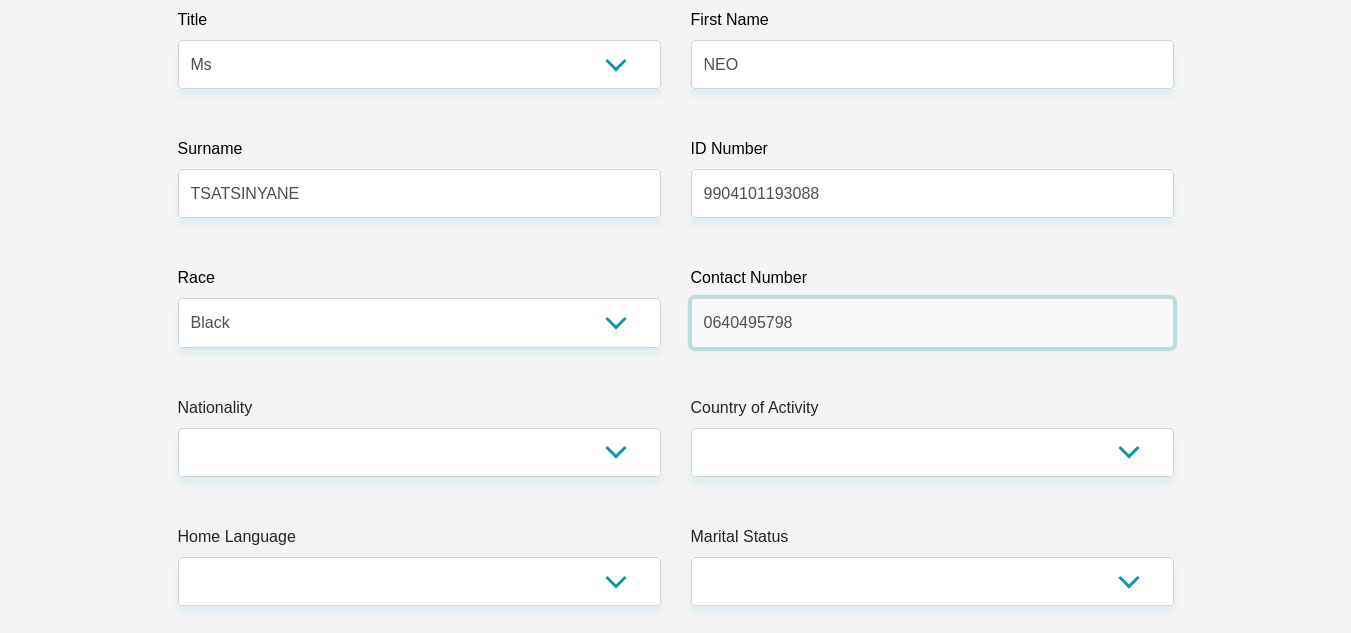 type on "0640495798" 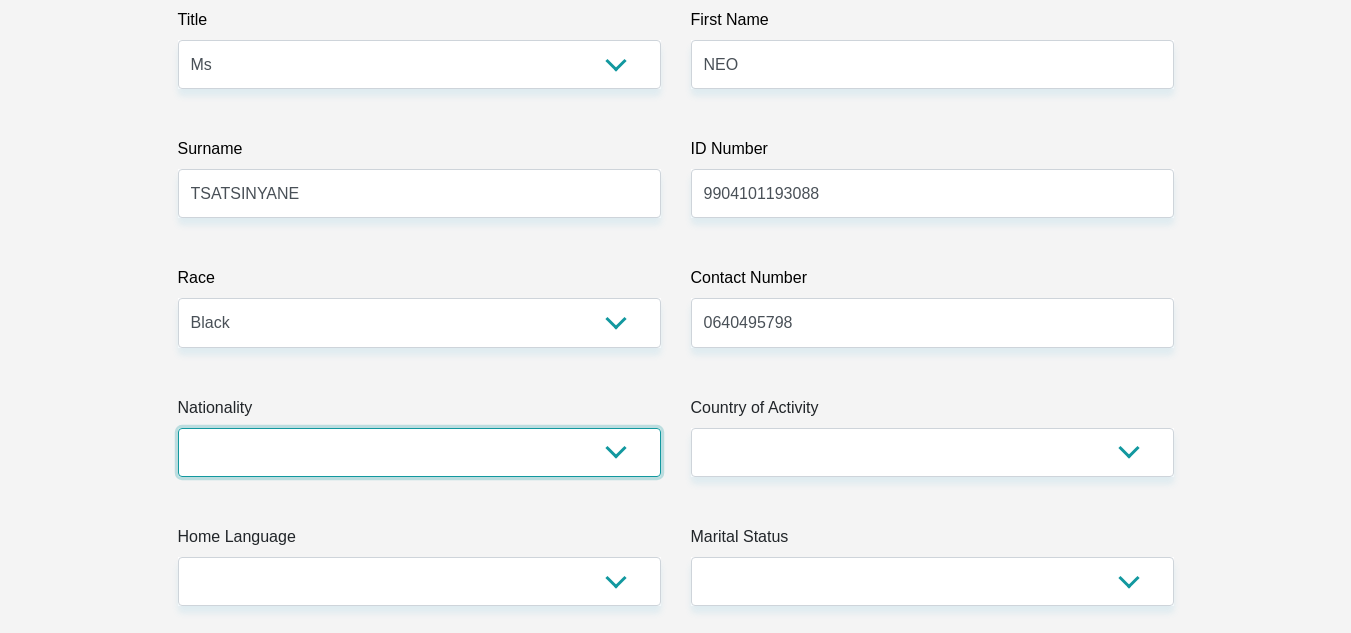 click on "South Africa
Afghanistan
Aland Islands
Albania
Algeria
America Samoa
American Virgin Islands
Andorra
Angola
Anguilla
Antarctica
Antigua and Barbuda
Argentina
Armenia
Aruba
Ascension Island
Australia
Austria
Azerbaijan
Bahamas
Bahrain
Bangladesh
Barbados
Chad" at bounding box center [419, 452] 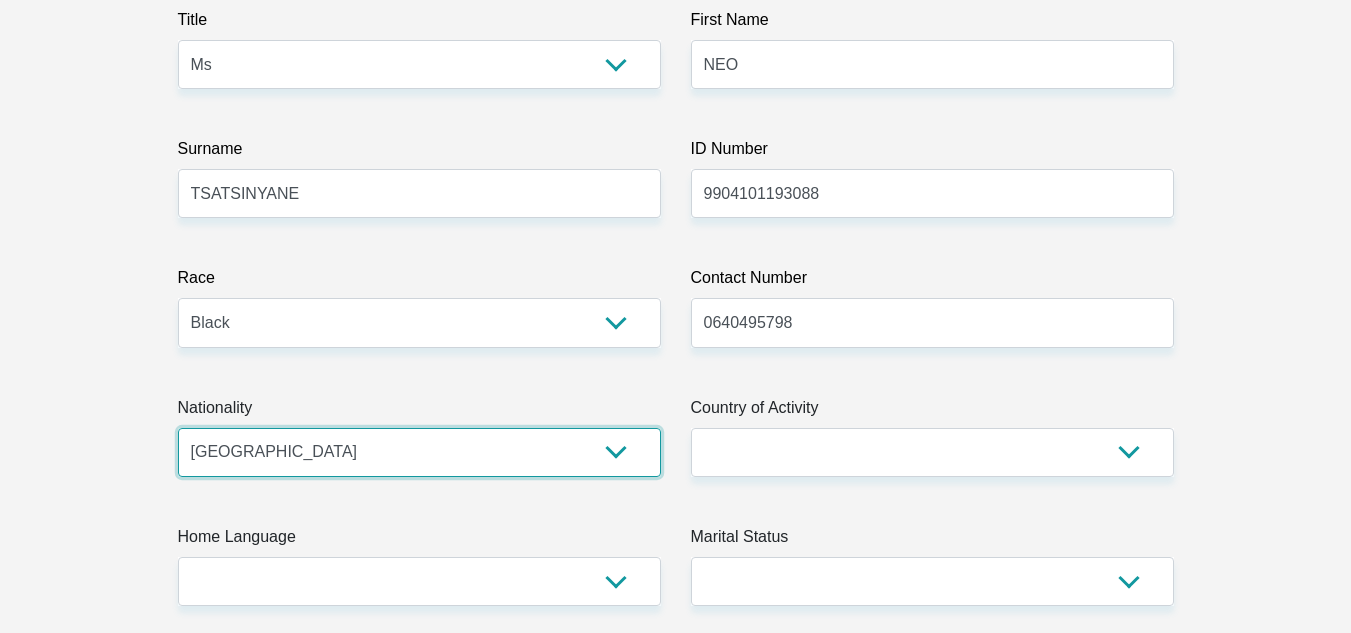 click on "South Africa
Afghanistan
Aland Islands
Albania
Algeria
America Samoa
American Virgin Islands
Andorra
Angola
Anguilla
Antarctica
Antigua and Barbuda
Argentina
Armenia
Aruba
Ascension Island
Australia
Austria
Azerbaijan
Bahamas
Bahrain
Bangladesh
Barbados
Chad" at bounding box center (419, 452) 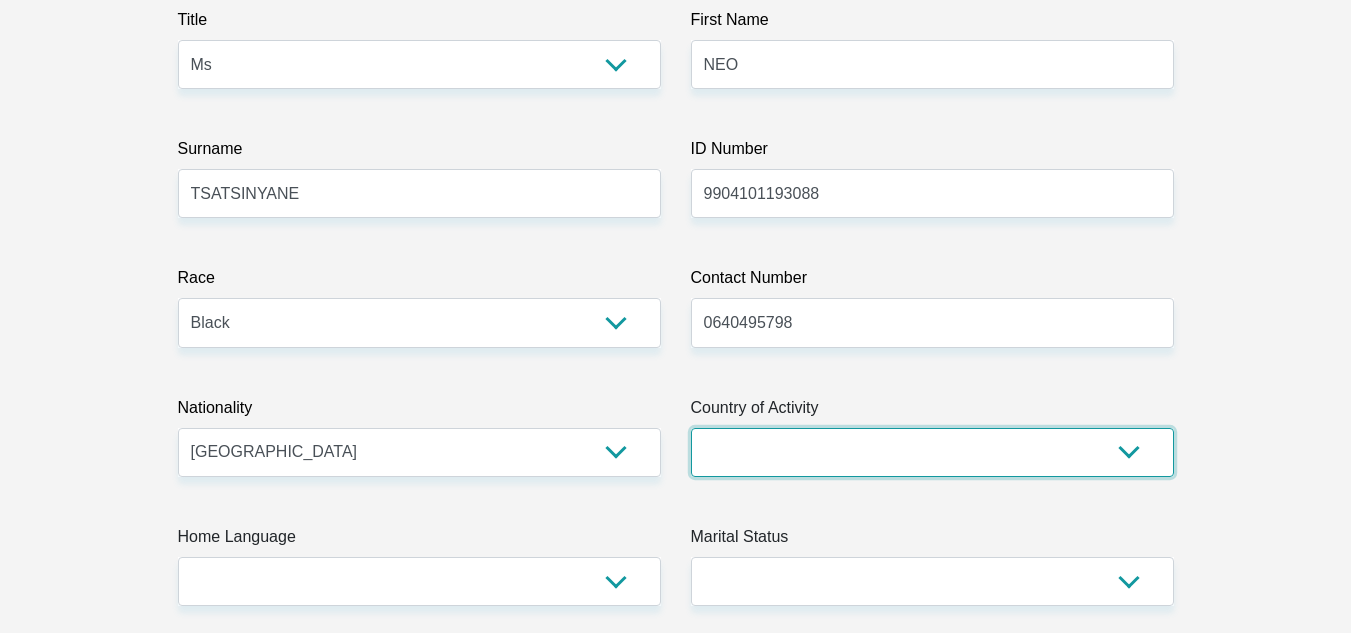 click on "South Africa
Afghanistan
Aland Islands
Albania
Algeria
America Samoa
American Virgin Islands
Andorra
Angola
Anguilla
Antarctica
Antigua and Barbuda
Argentina
Armenia
Aruba
Ascension Island
Australia
Austria
Azerbaijan
Chad" at bounding box center (932, 452) 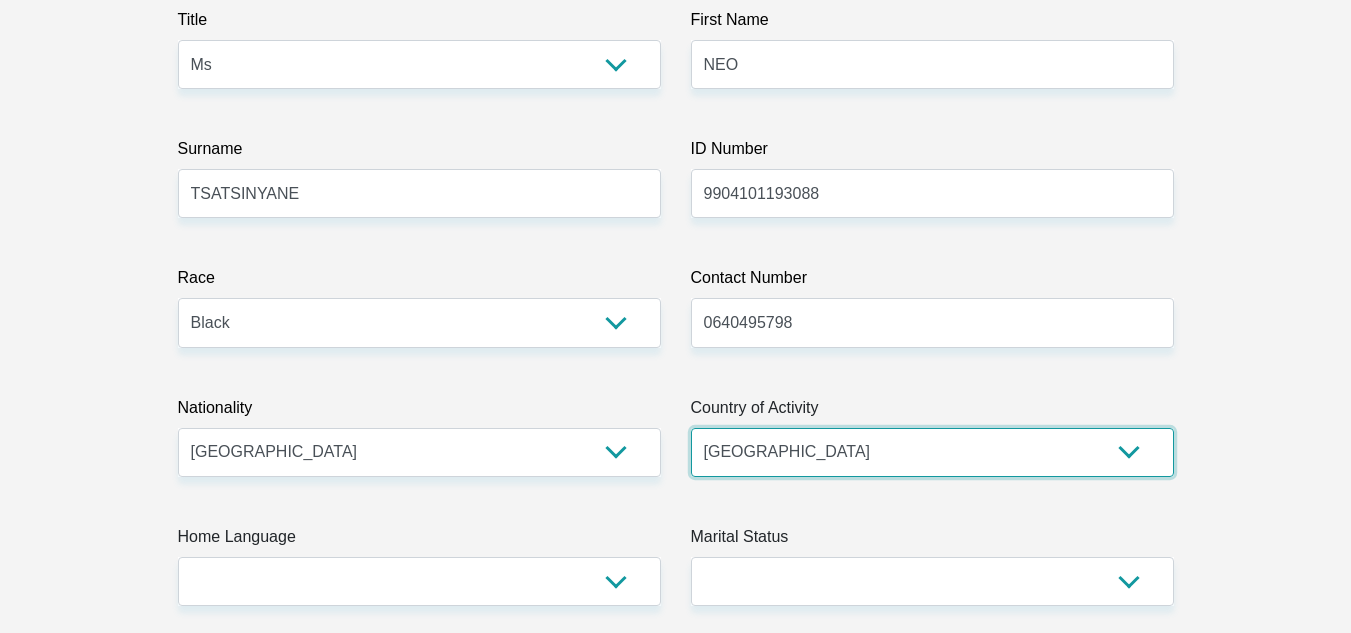click on "South Africa
Afghanistan
Aland Islands
Albania
Algeria
America Samoa
American Virgin Islands
Andorra
Angola
Anguilla
Antarctica
Antigua and Barbuda
Argentina
Armenia
Aruba
Ascension Island
Australia
Austria
Azerbaijan
Chad" at bounding box center [932, 452] 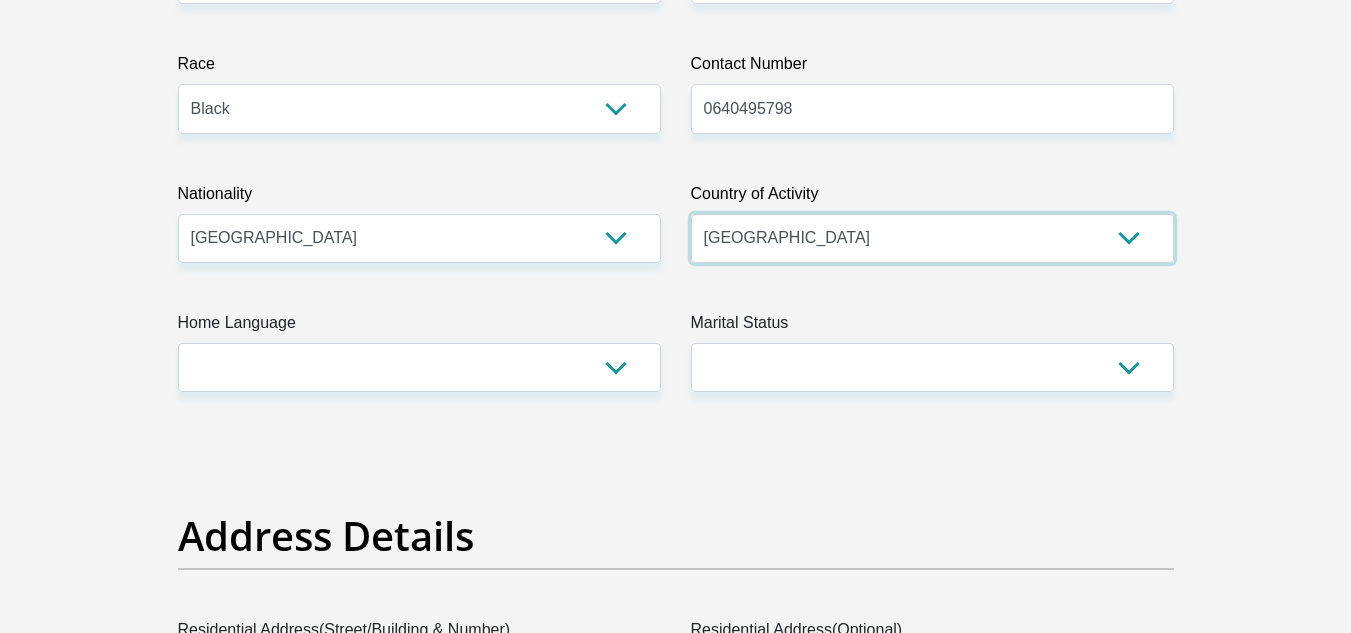 scroll, scrollTop: 533, scrollLeft: 0, axis: vertical 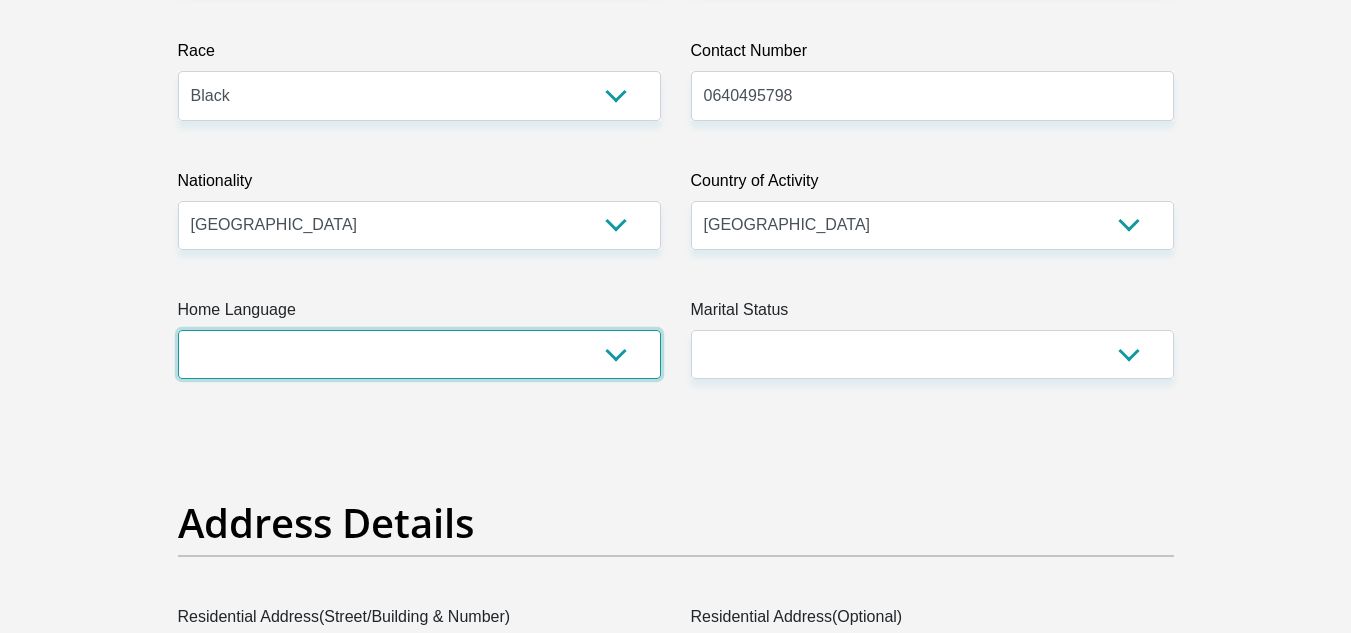 click on "Afrikaans
English
Sepedi
South Ndebele
Southern Sotho
Swati
Tsonga
Tswana
Venda
Xhosa
Zulu
Other" at bounding box center [419, 354] 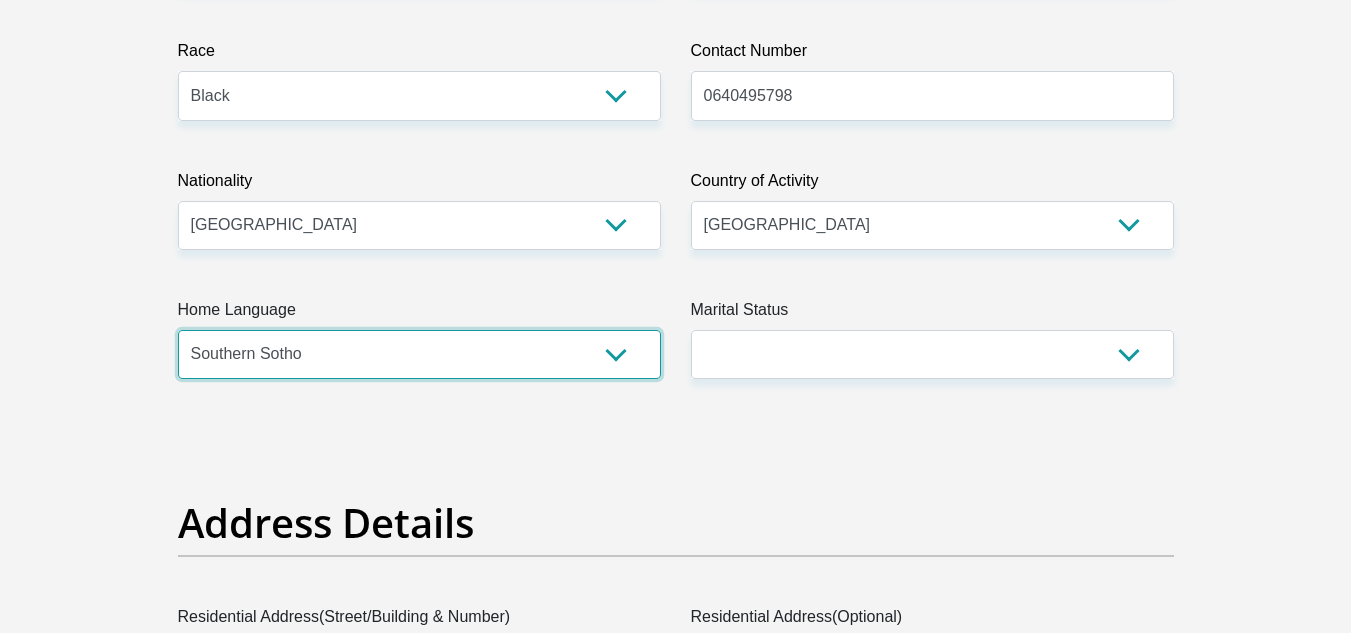 click on "Afrikaans
English
Sepedi
South Ndebele
Southern Sotho
Swati
Tsonga
Tswana
Venda
Xhosa
Zulu
Other" at bounding box center [419, 354] 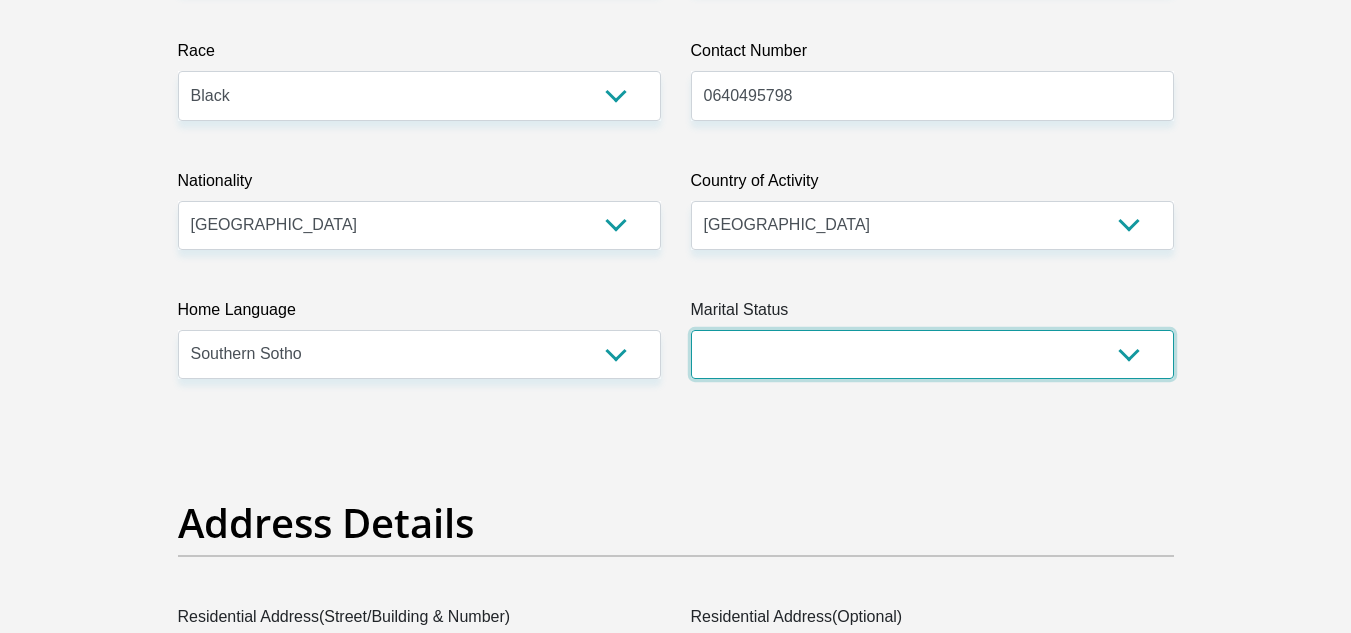 click on "Married ANC
Single
Divorced
Widowed
Married COP or Customary Law" at bounding box center [932, 354] 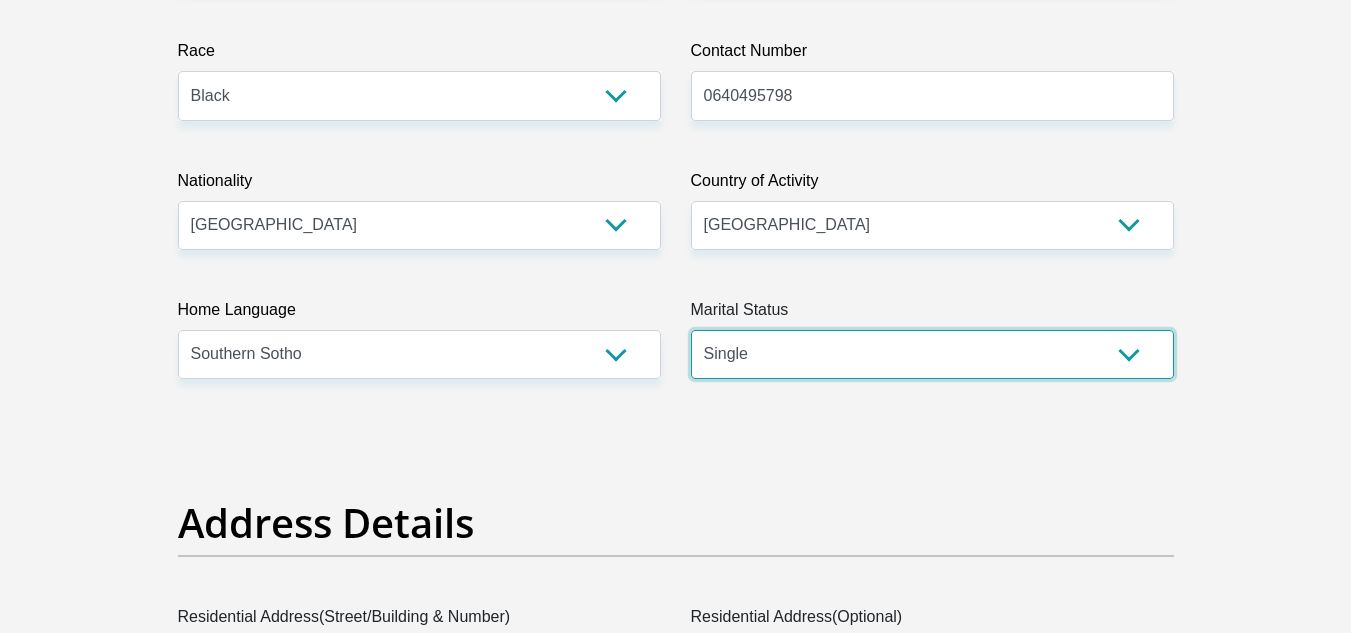 click on "Married ANC
Single
Divorced
Widowed
Married COP or Customary Law" at bounding box center [932, 354] 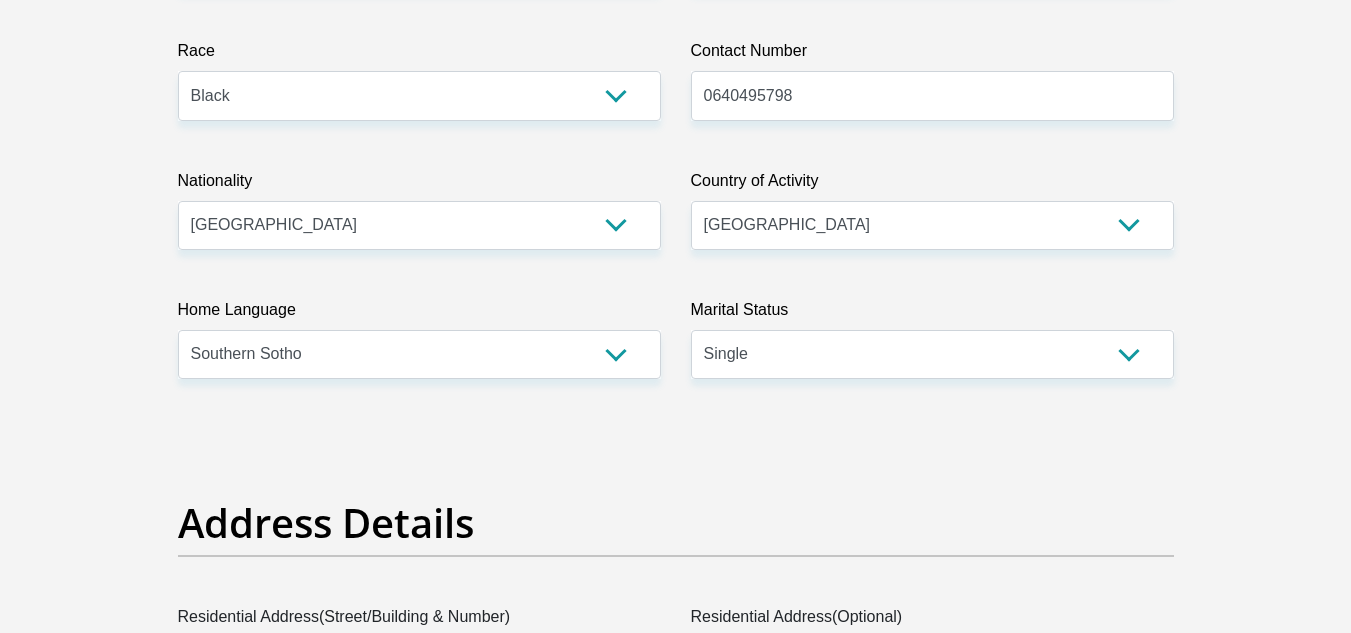 click on "Personal Details
Title
Mr
Ms
Mrs
Dr
Other
First Name
NEO
Surname
TSATSINYANE
ID Number
9904101193088
Please input valid ID number
Race
Black
Coloured
Indian
White
Other
Contact Number
0640495798
Please input valid contact number" at bounding box center (675, 3040) 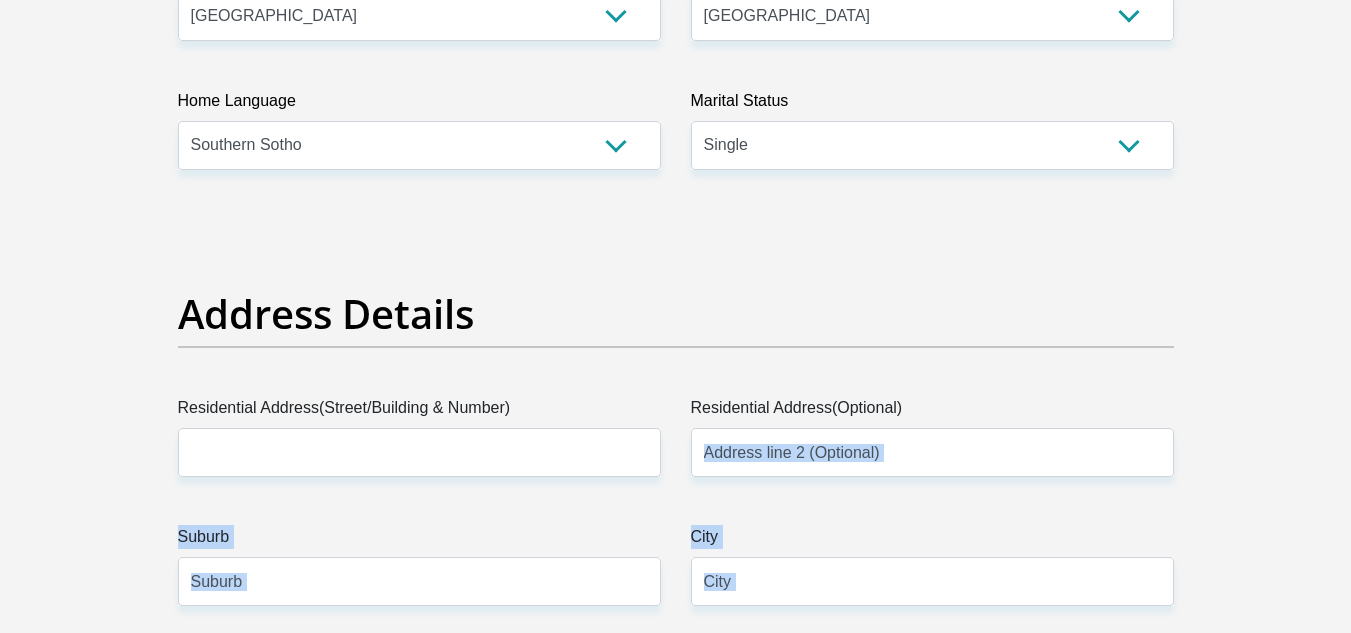 scroll, scrollTop: 841, scrollLeft: 0, axis: vertical 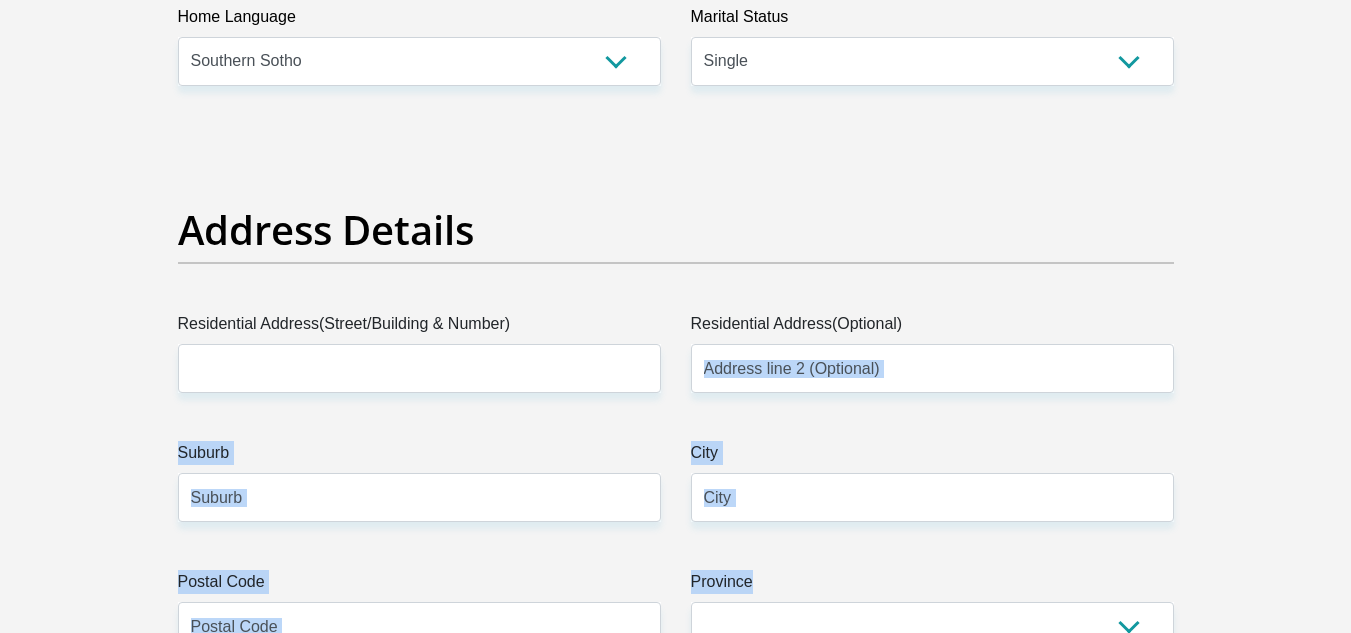 click on "Personal  Details
Acceptance  of Services
Documents
Debicheck   Mandate
Curata  Authentication
Pre Agreement  Signoff
Personal Details
Title
Mr
Ms
Mrs
Dr
Other
First Name
NEO
Surname
TSATSINYANE
ID Number
9904101193088
Please input valid ID number
Race" at bounding box center (675, 2760) 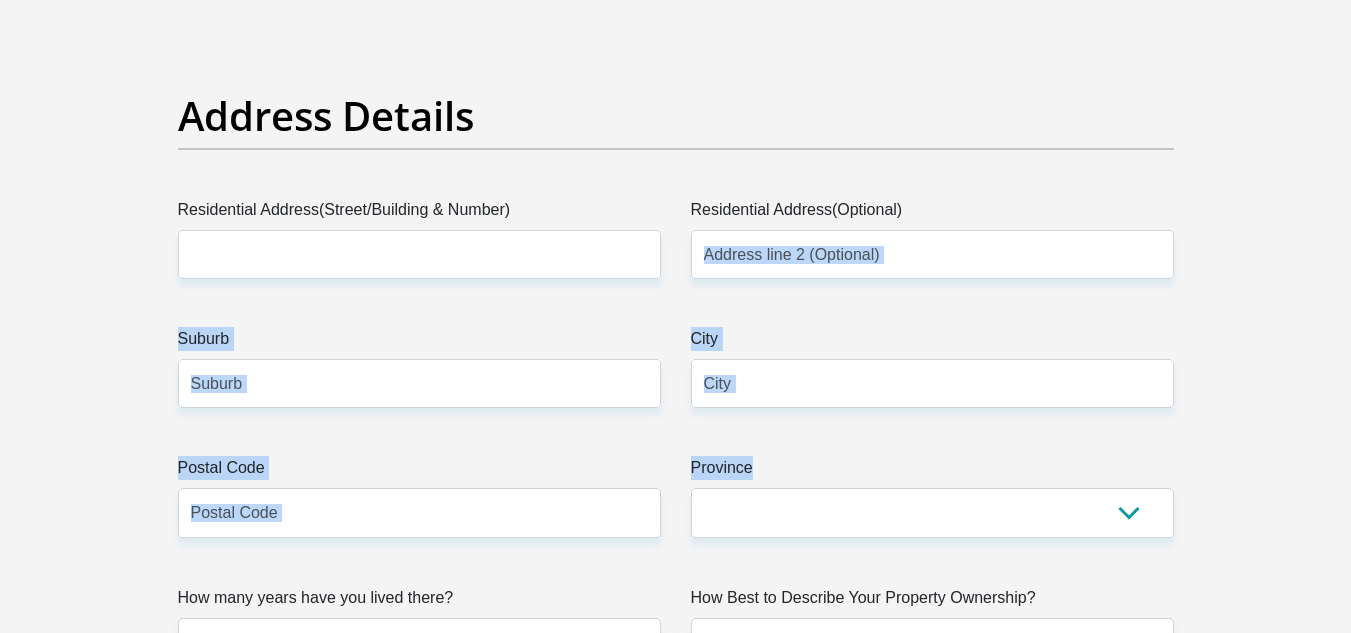 scroll, scrollTop: 961, scrollLeft: 0, axis: vertical 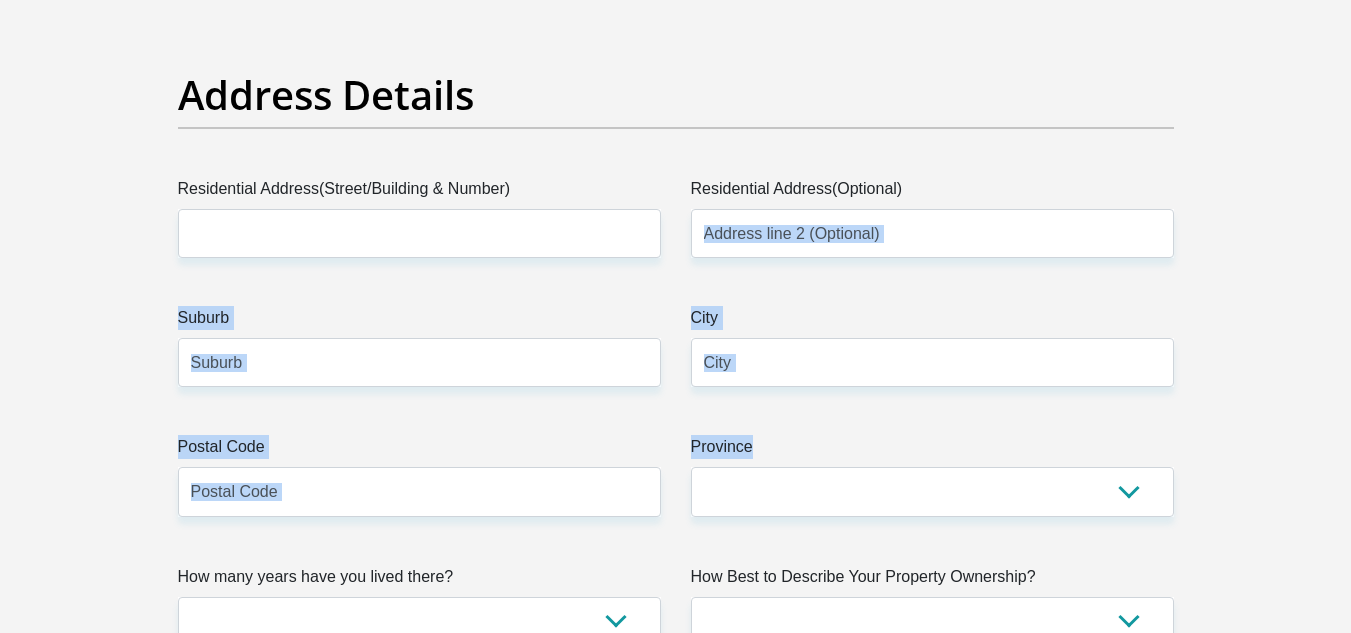 click on "Personal Details
Title
Mr
Ms
Mrs
Dr
Other
First Name
NEO
Surname
TSATSINYANE
ID Number
9904101193088
Please input valid ID number
Race
Black
Coloured
Indian
White
Other
Contact Number
0640495798
Please input valid contact number
Nationality" at bounding box center (676, 2612) 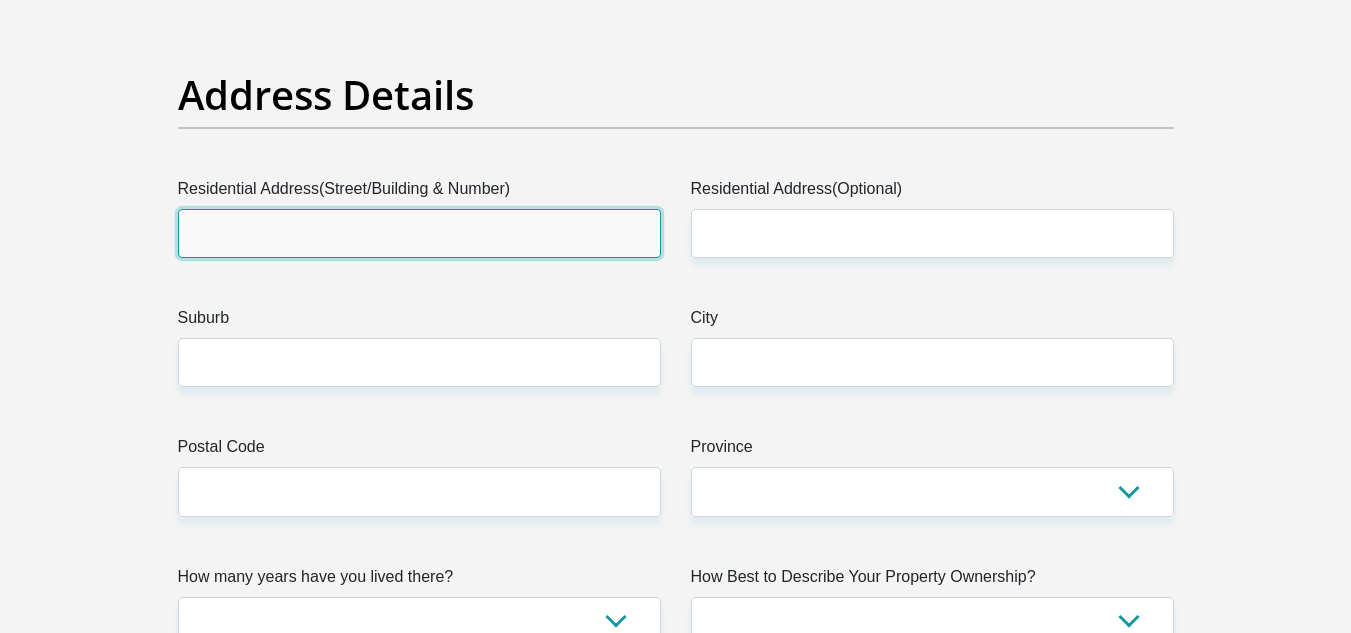 click on "Residential Address(Street/Building & Number)" at bounding box center [419, 233] 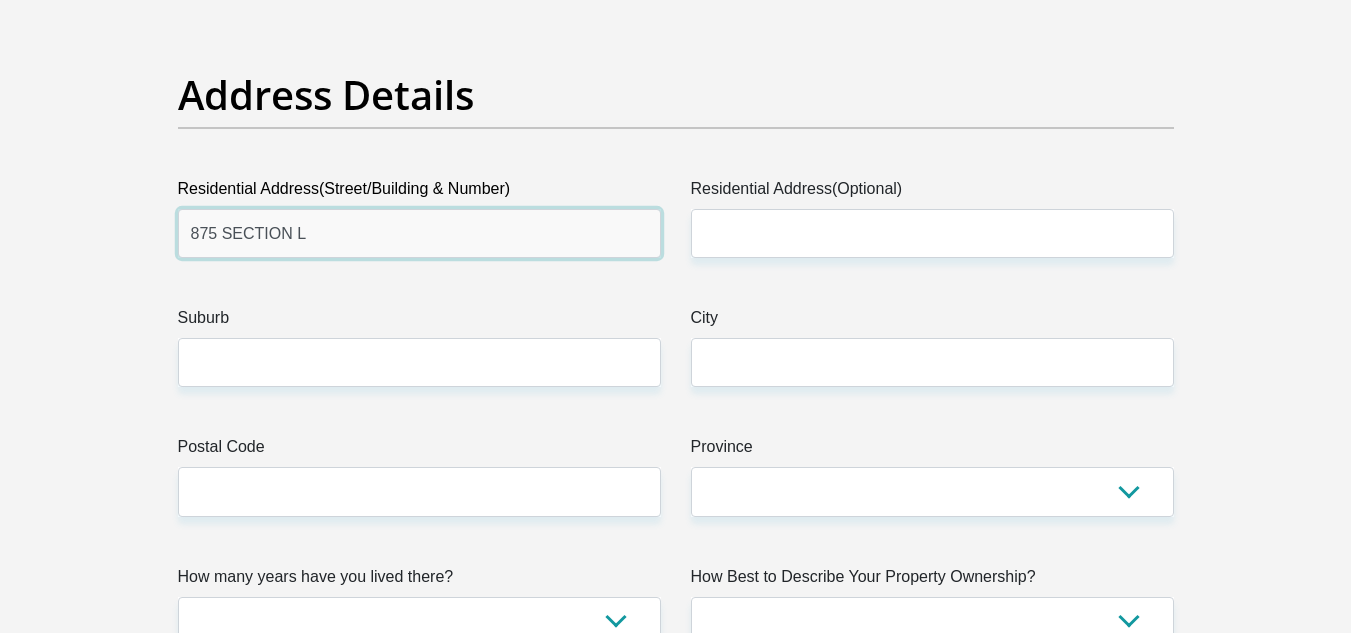 type on "875 SECTION L" 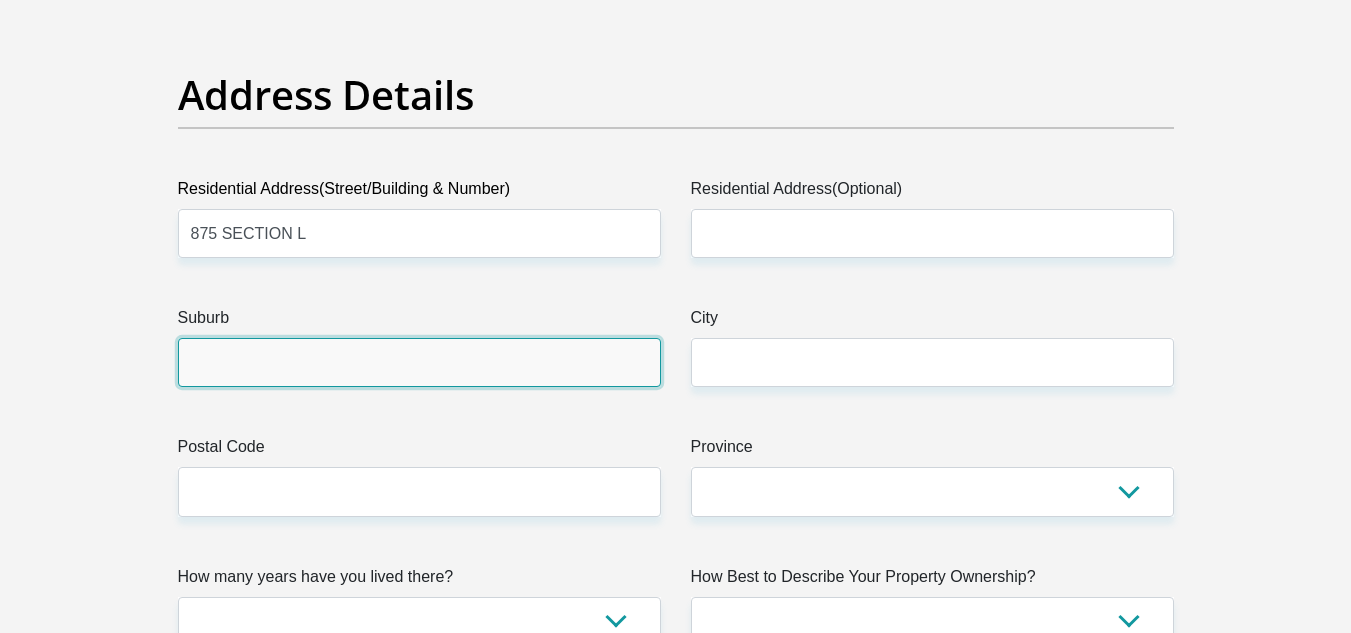 click on "Suburb" at bounding box center [419, 362] 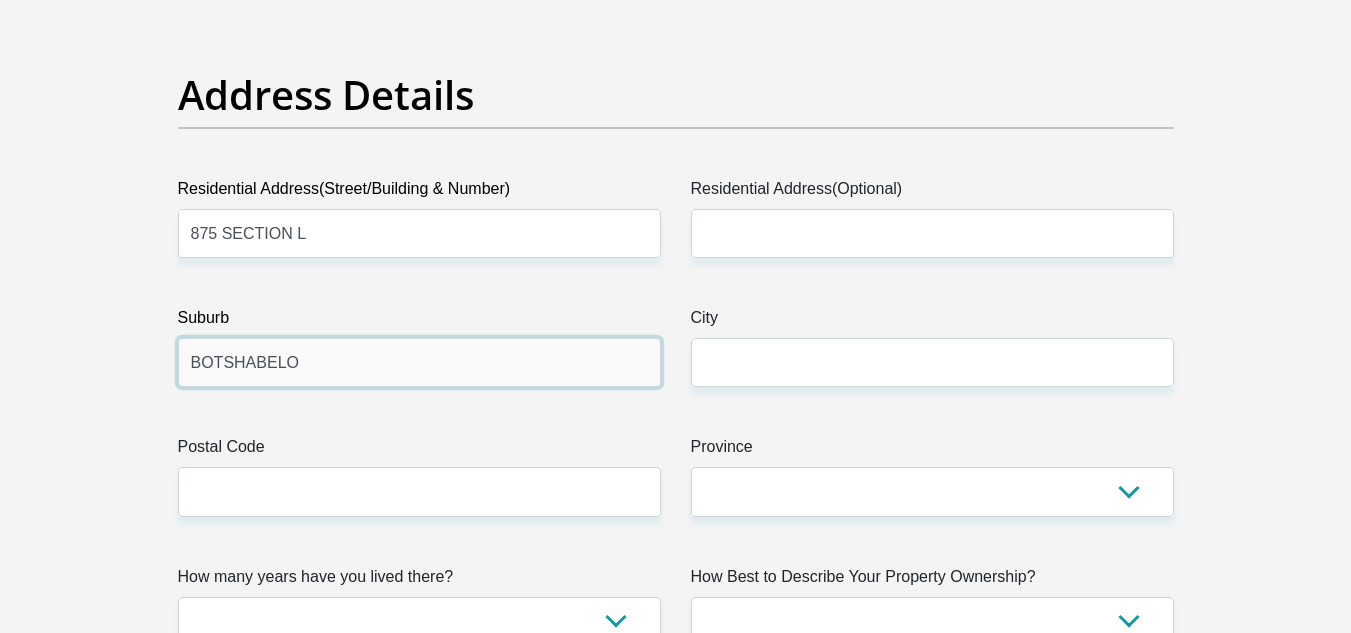 type on "BOTSHABELO" 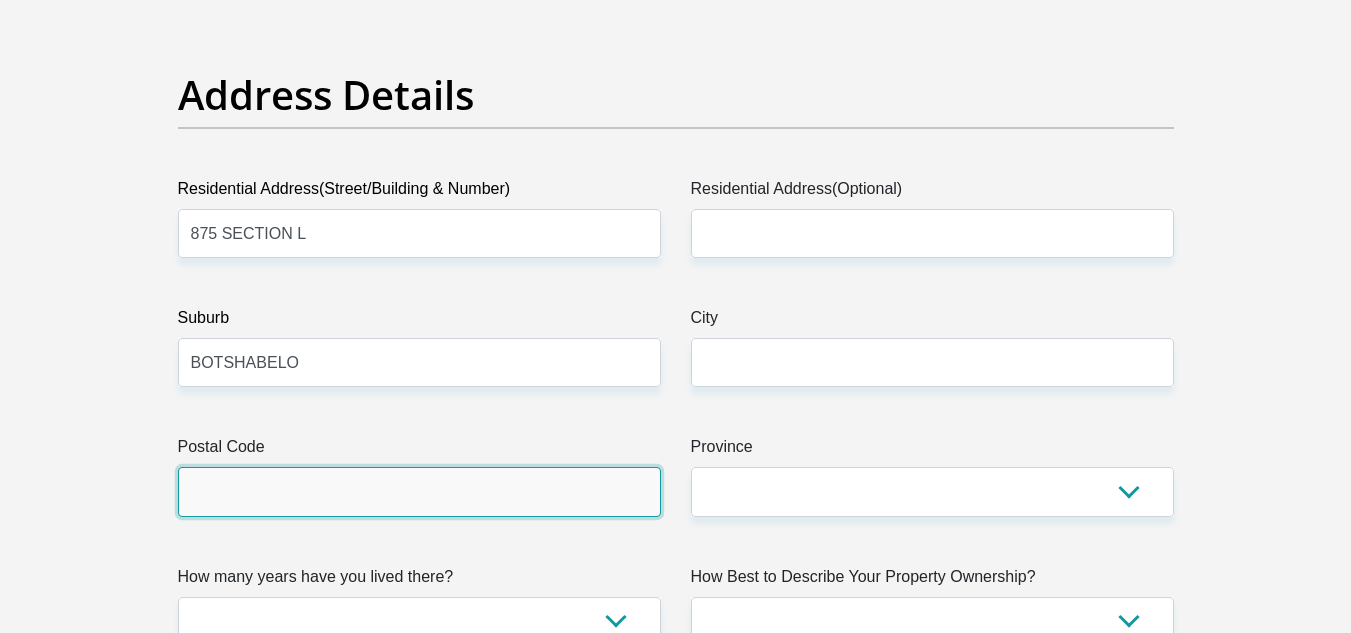 click on "Postal Code" at bounding box center [419, 491] 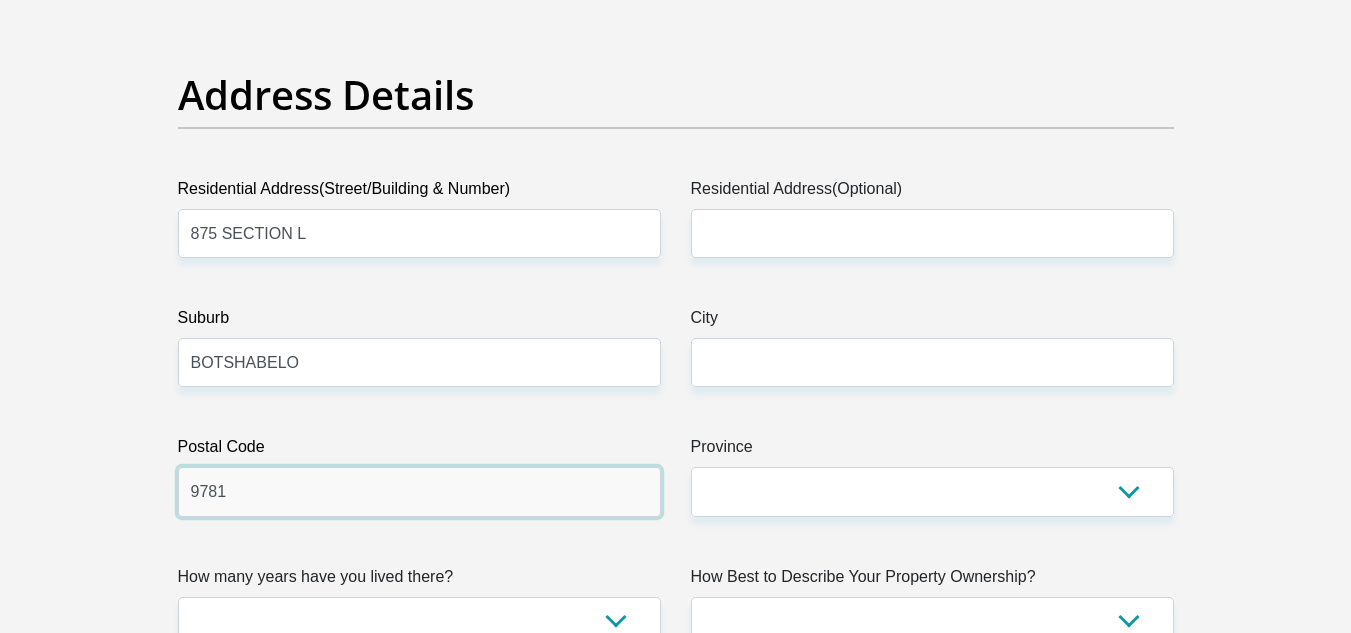 type on "9781" 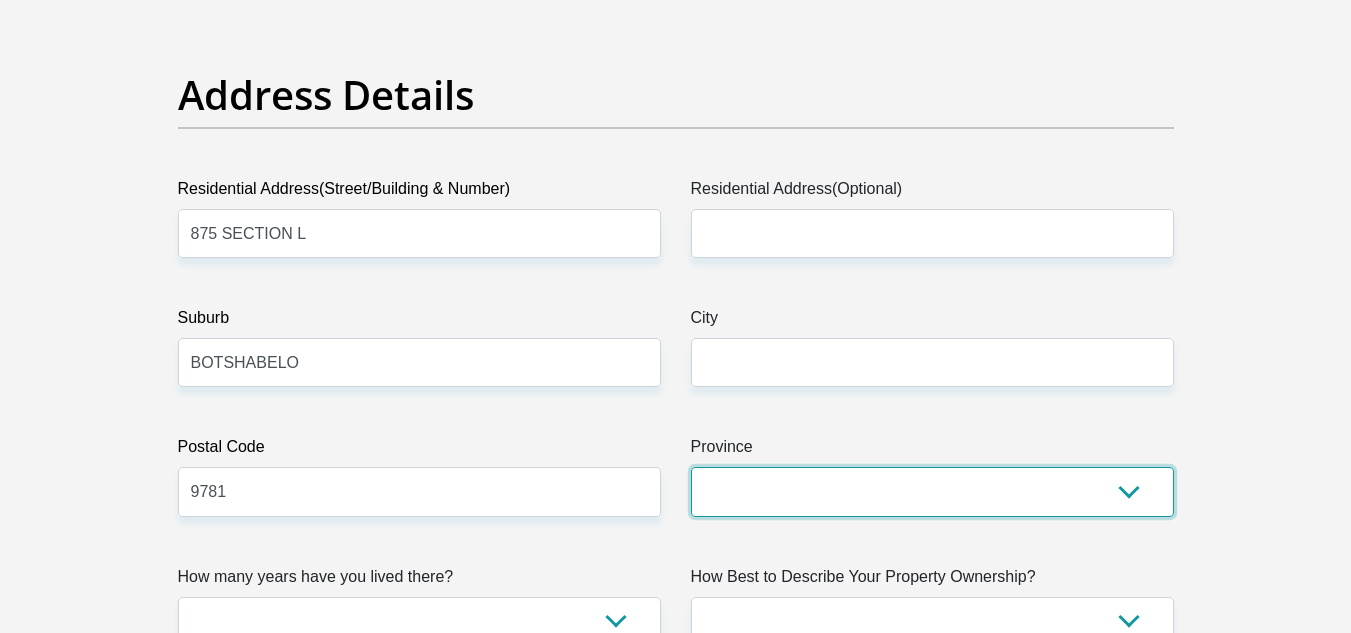 click on "Eastern Cape
Free State
Gauteng
KwaZulu-Natal
Limpopo
Mpumalanga
Northern Cape
North West
Western Cape" at bounding box center (932, 491) 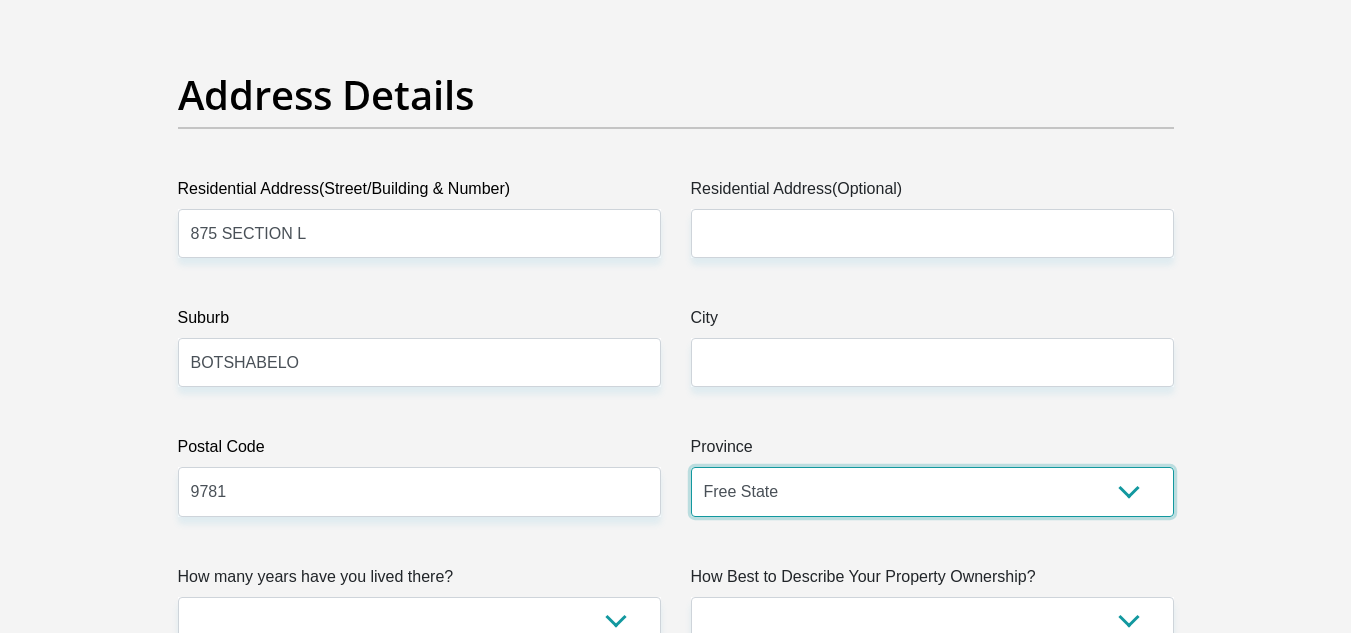 click on "Eastern Cape
Free State
Gauteng
KwaZulu-Natal
Limpopo
Mpumalanga
Northern Cape
North West
Western Cape" at bounding box center [932, 491] 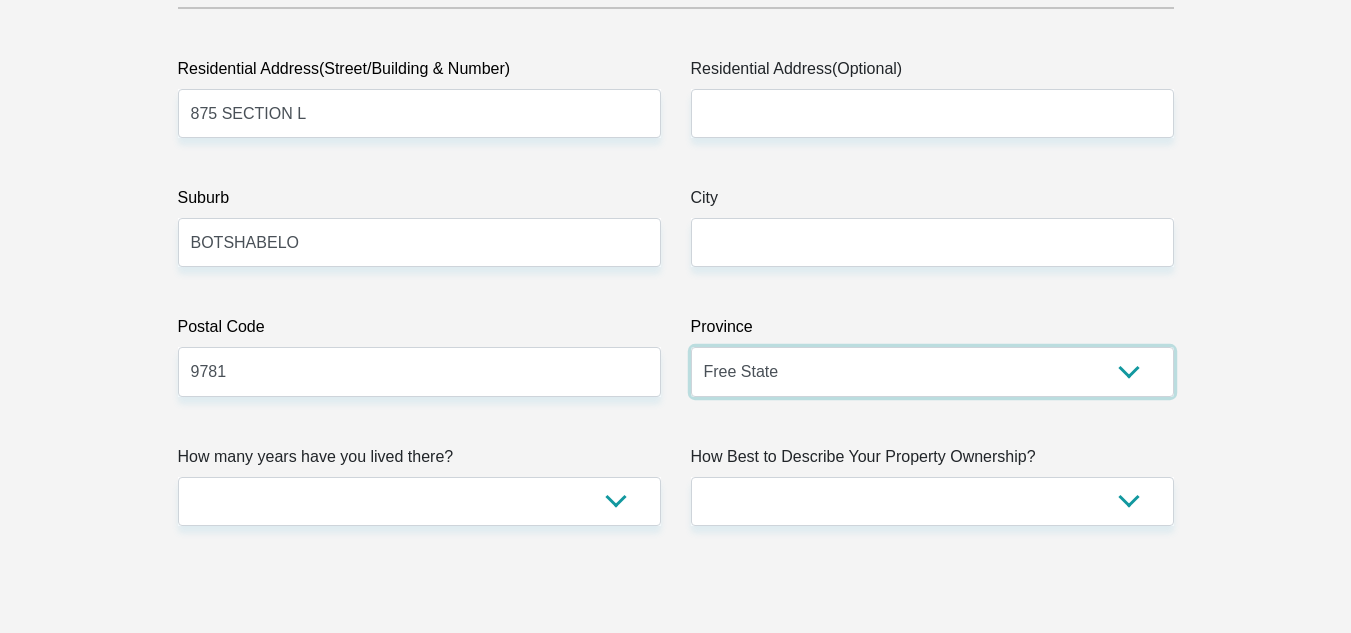 scroll, scrollTop: 1161, scrollLeft: 0, axis: vertical 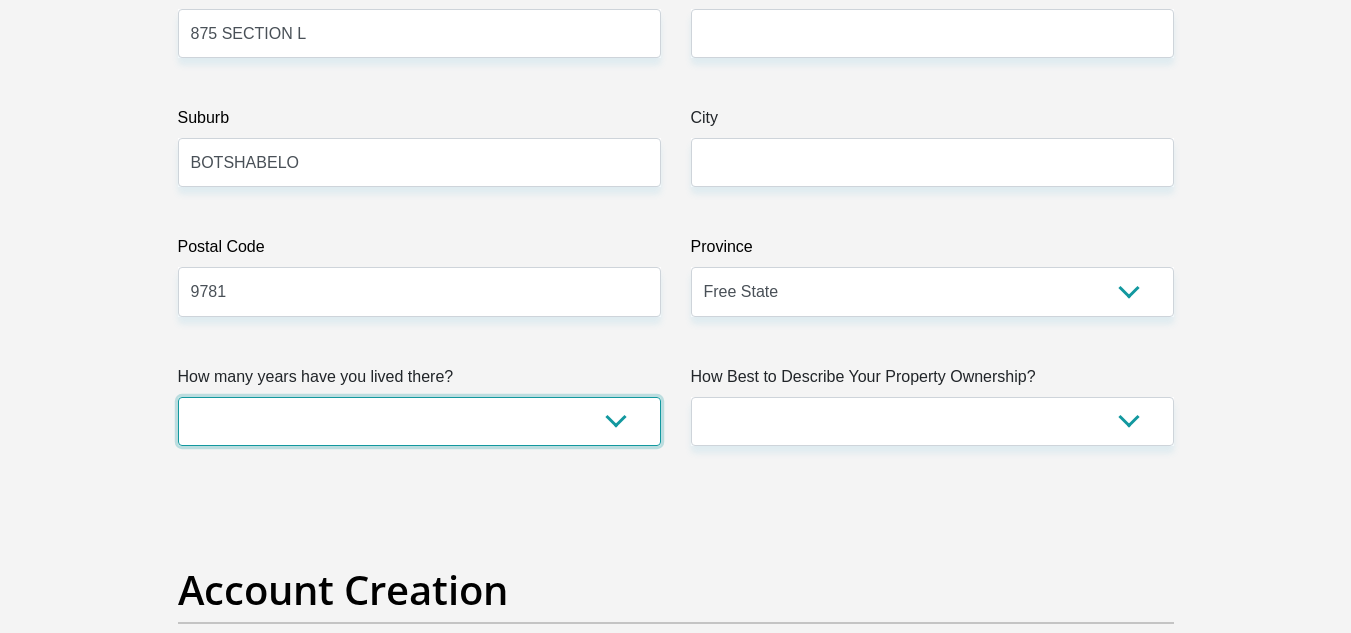 click on "less than 1 year
1-3 years
3-5 years
5+ years" at bounding box center (419, 421) 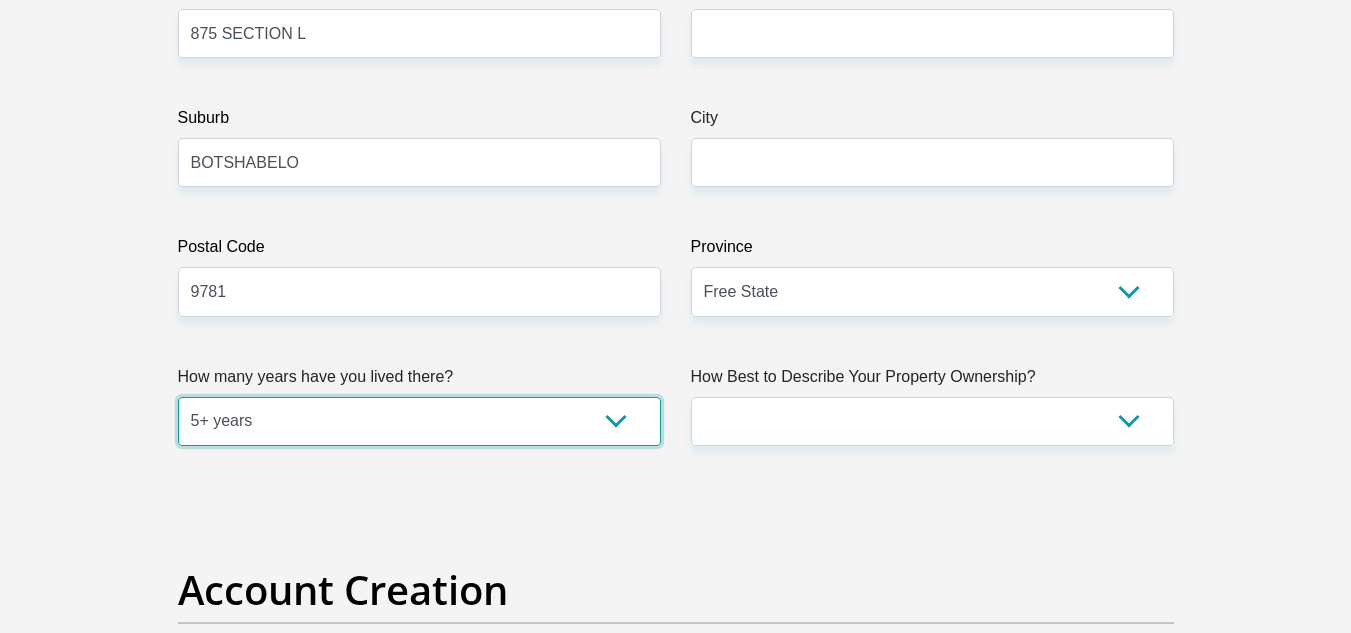 click on "less than 1 year
1-3 years
3-5 years
5+ years" at bounding box center [419, 421] 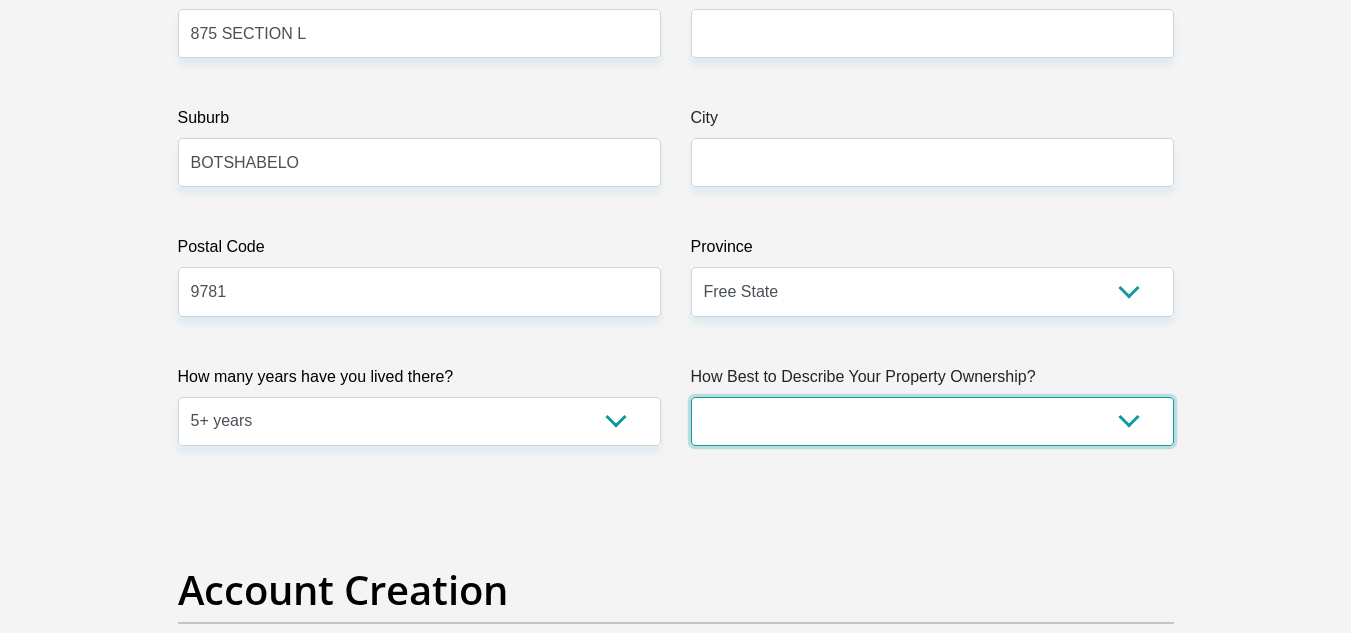 click on "Owned
Rented
Family Owned
Company Dwelling" at bounding box center (932, 421) 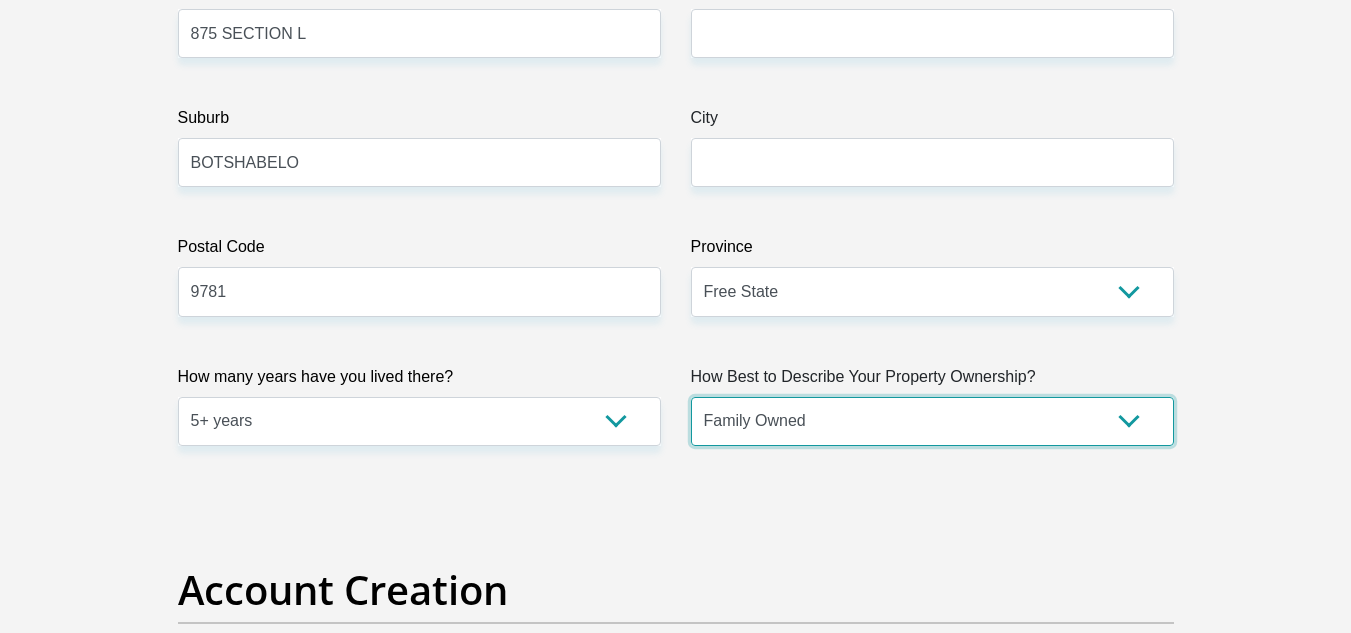 click on "Owned
Rented
Family Owned
Company Dwelling" at bounding box center (932, 421) 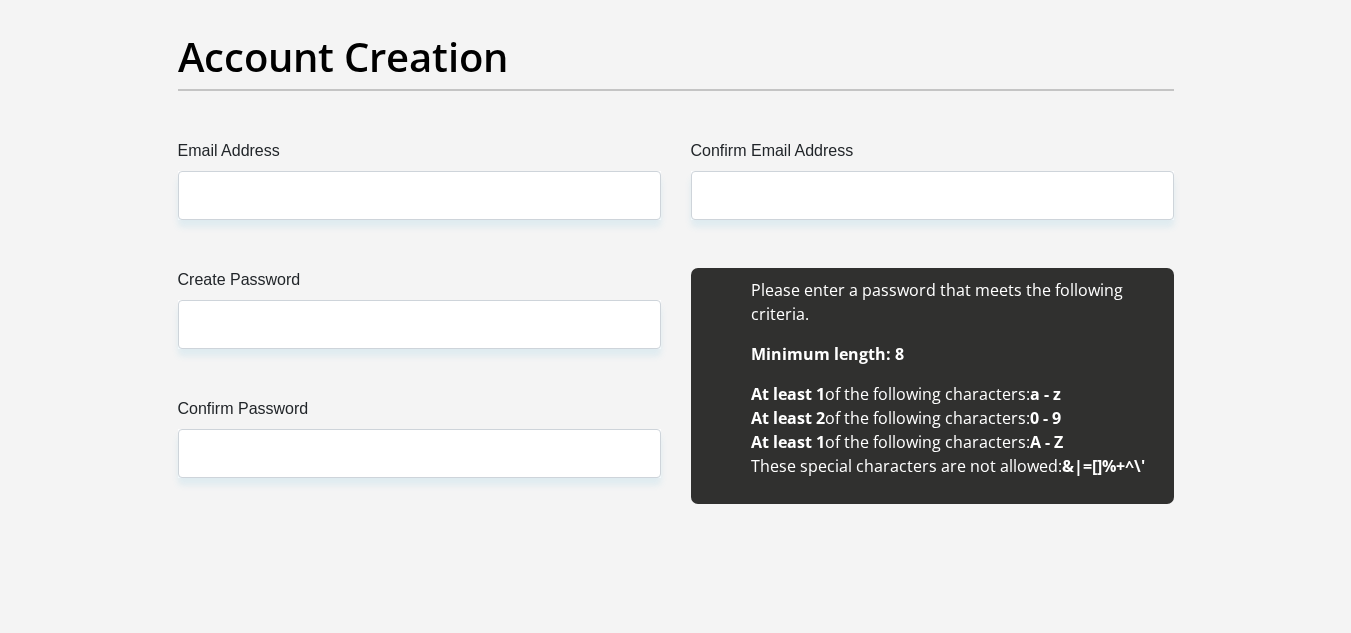 scroll, scrollTop: 1734, scrollLeft: 0, axis: vertical 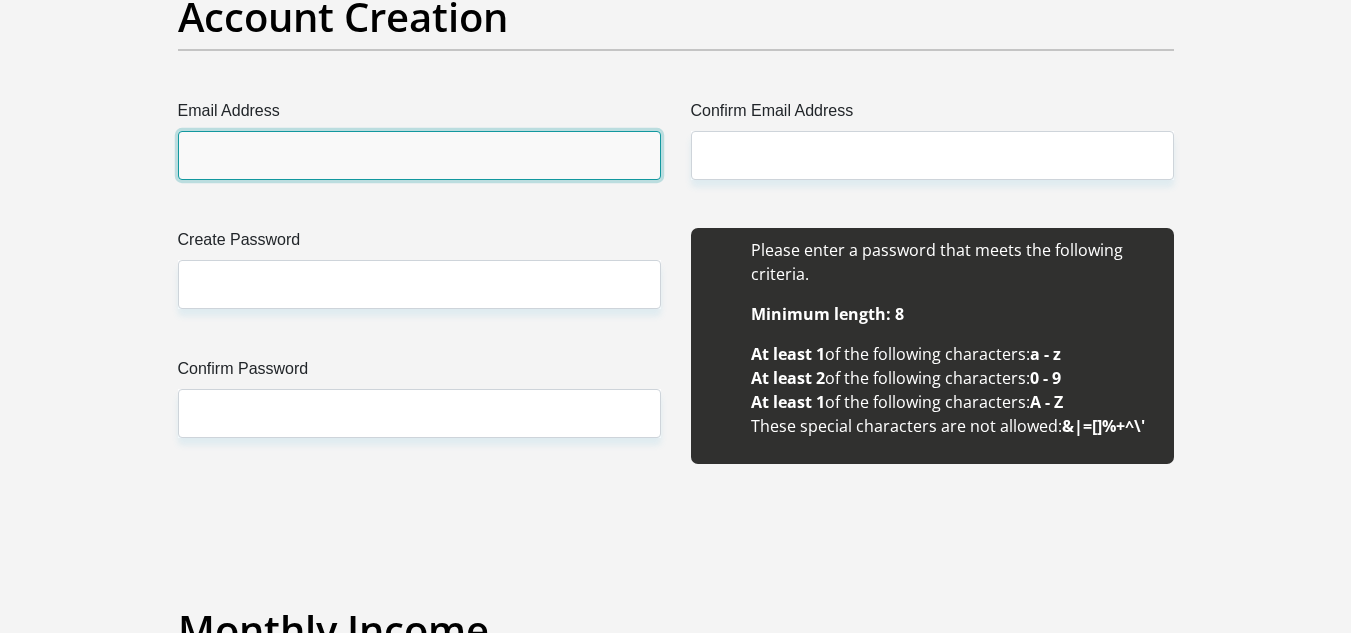 click on "Email Address" at bounding box center (419, 155) 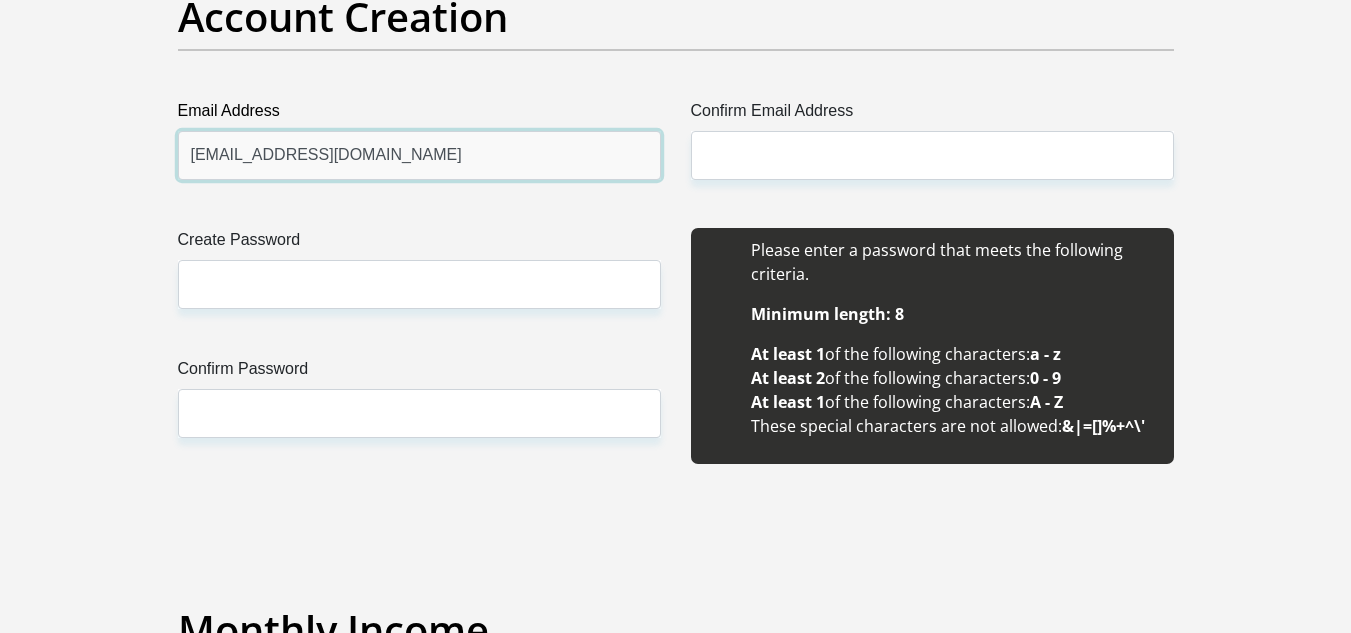 type on "tsatsinyaneneo950@gmail.com" 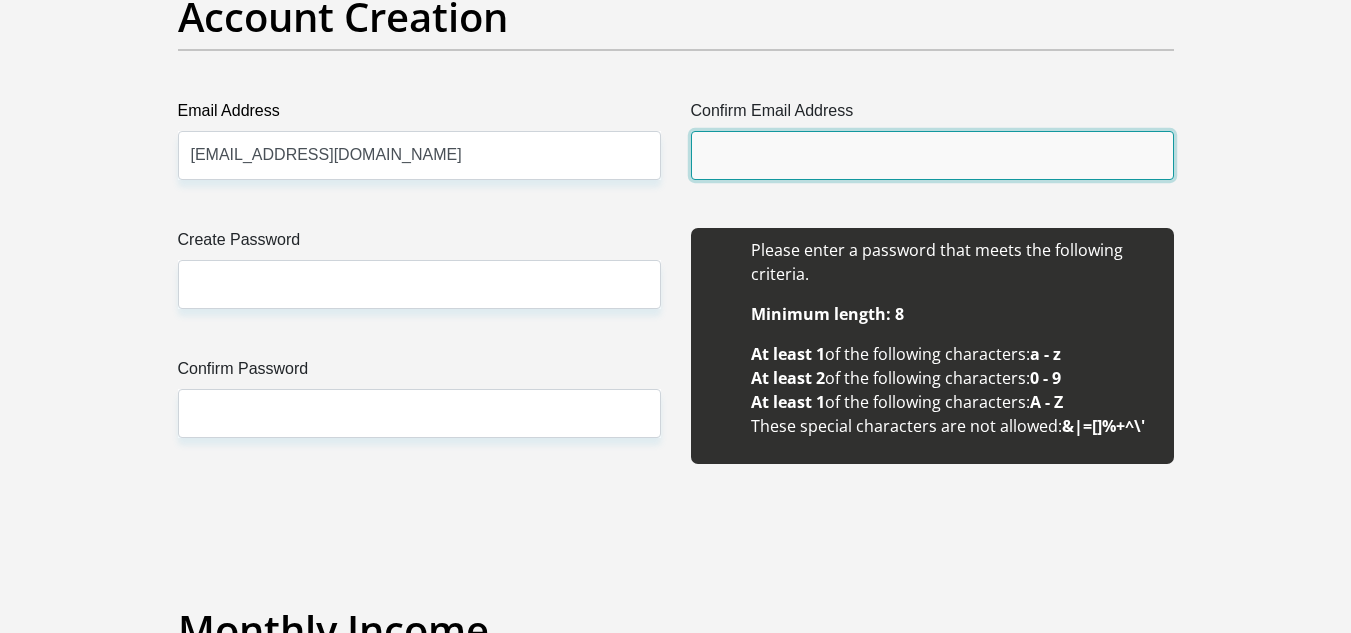 click on "Confirm Email Address" at bounding box center (932, 155) 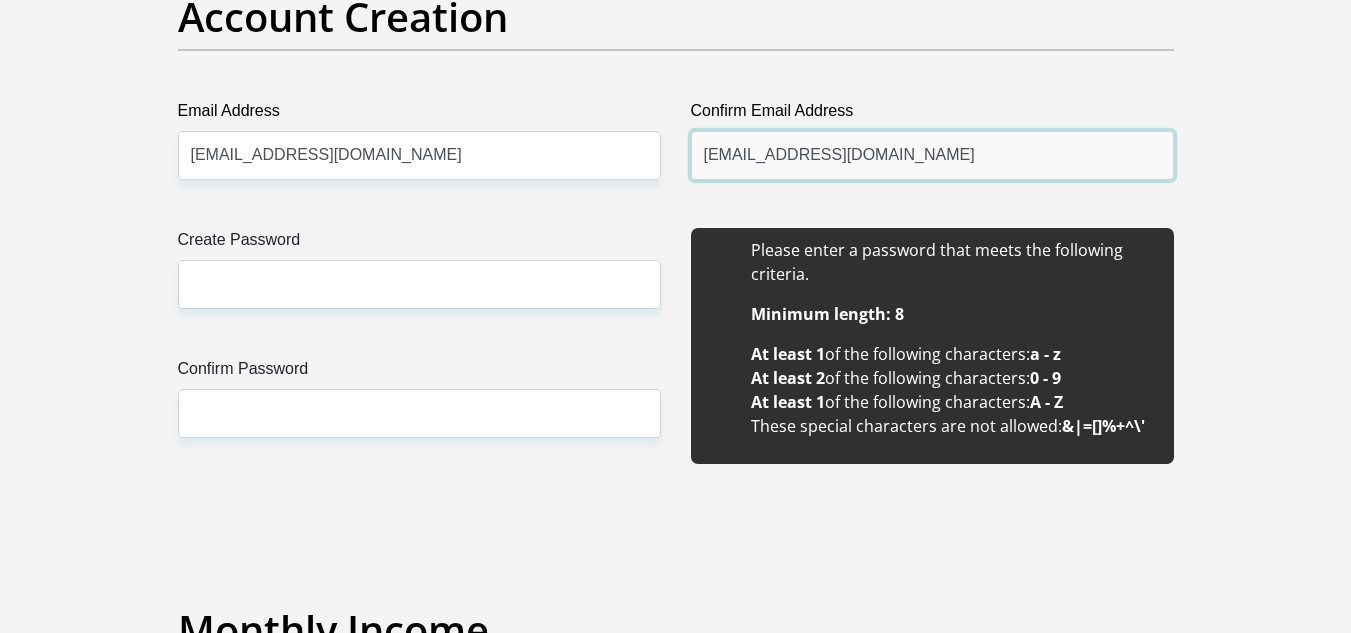 type on "tsatsinyaneneo950@gmail.com" 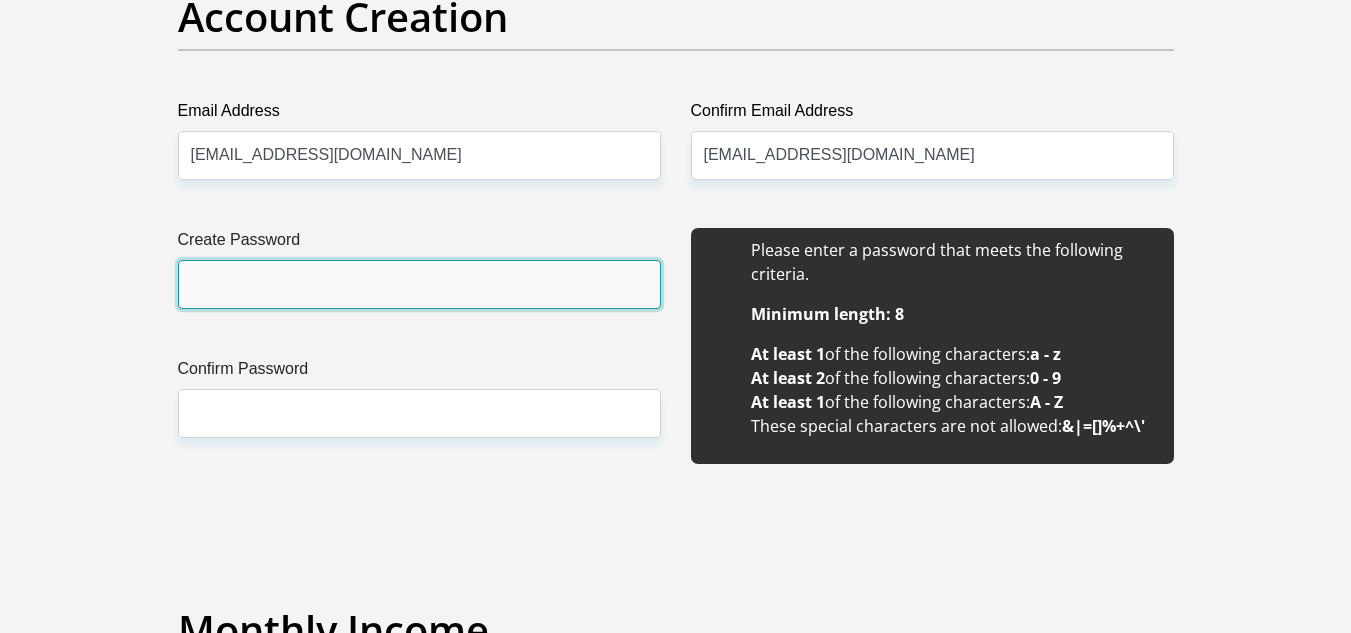 click on "Create Password" at bounding box center [419, 284] 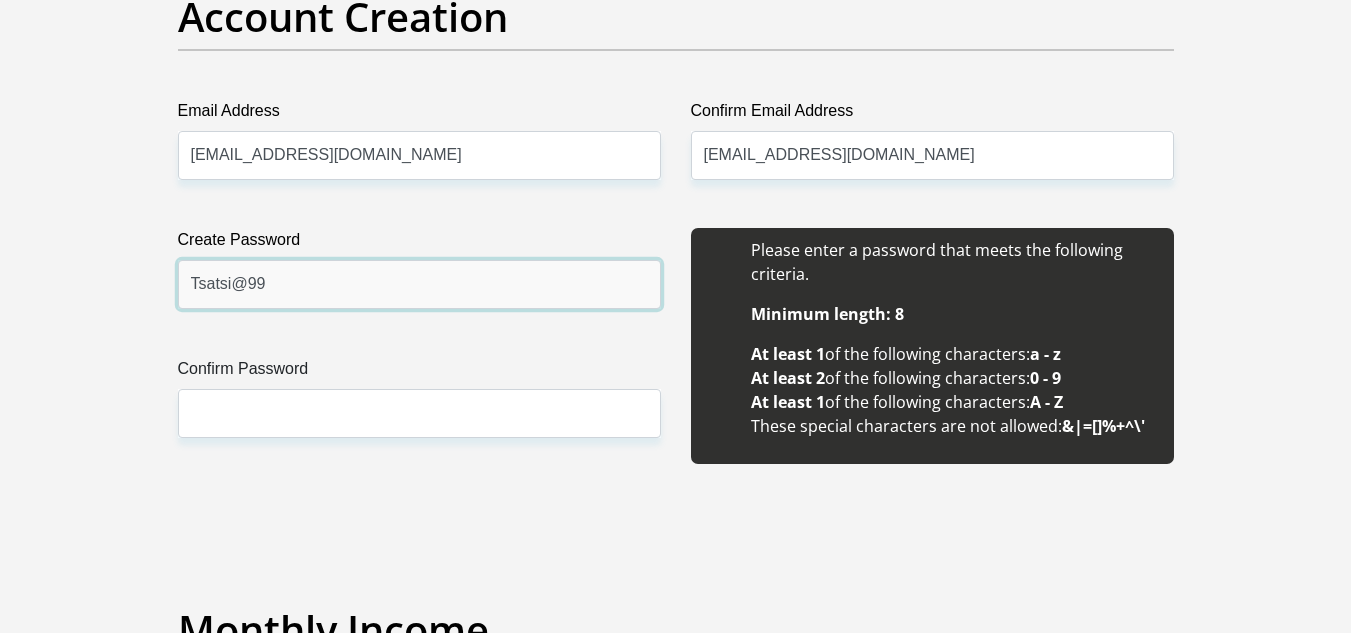 type on "Tsatsi@99" 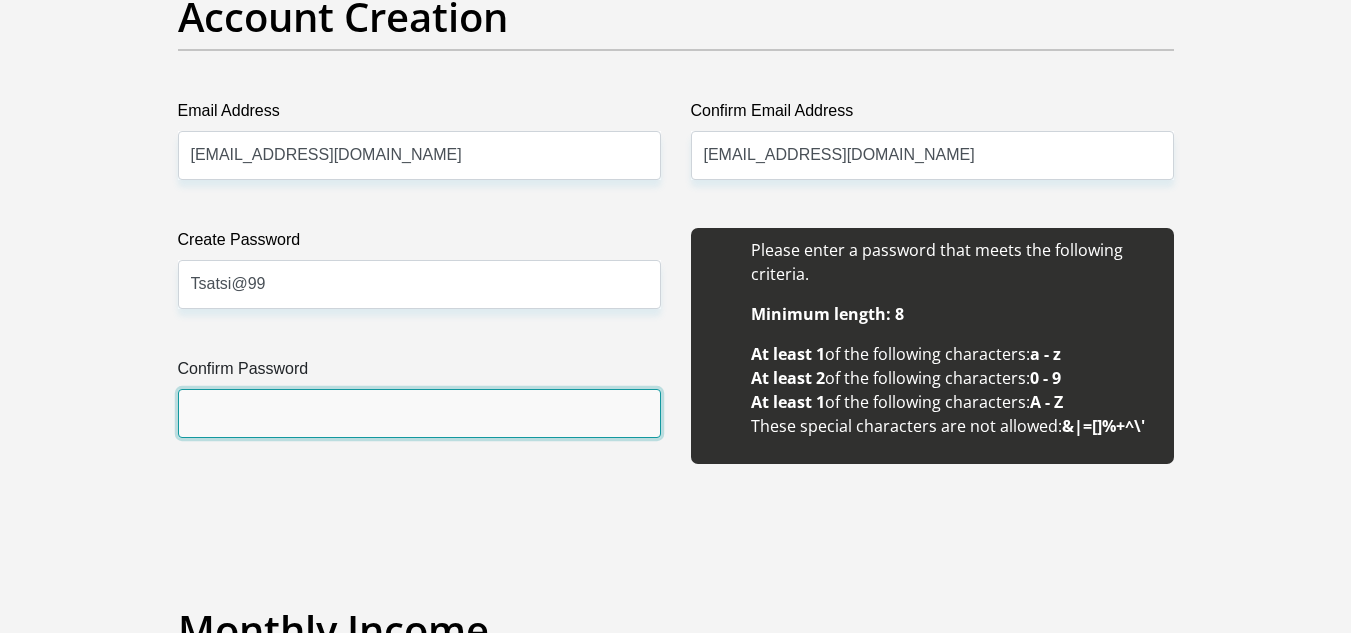 click on "Confirm Password" at bounding box center [419, 413] 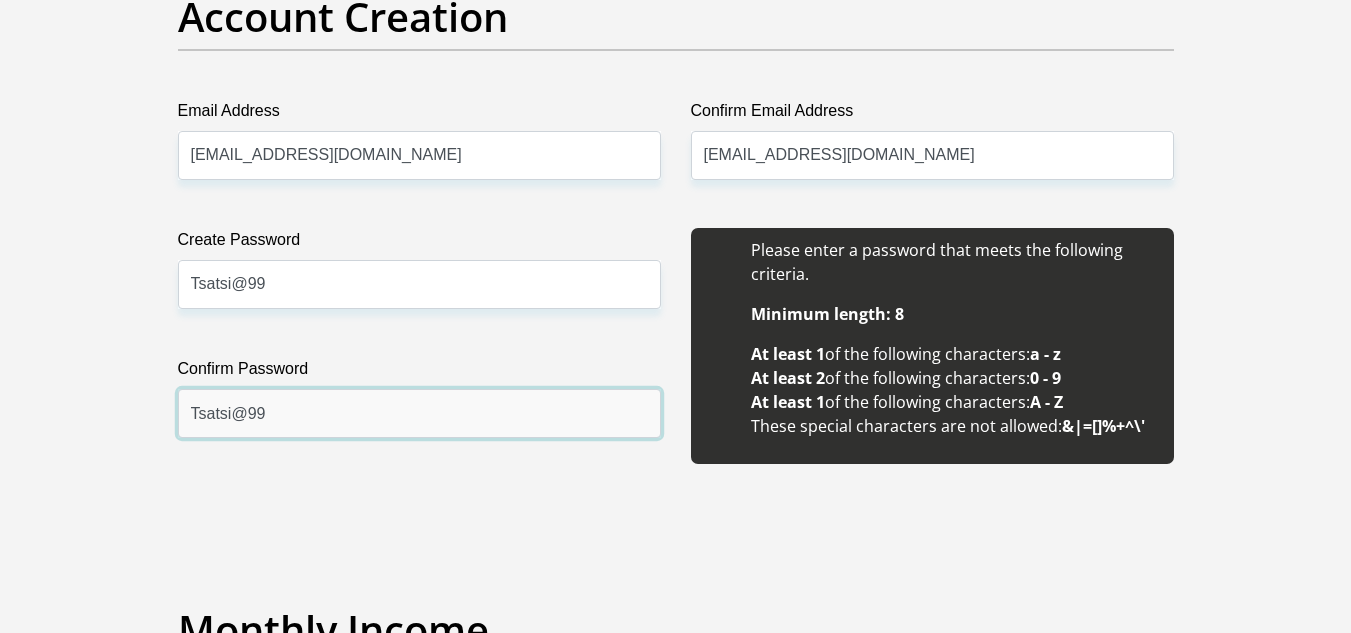 type on "Tsatsi@99" 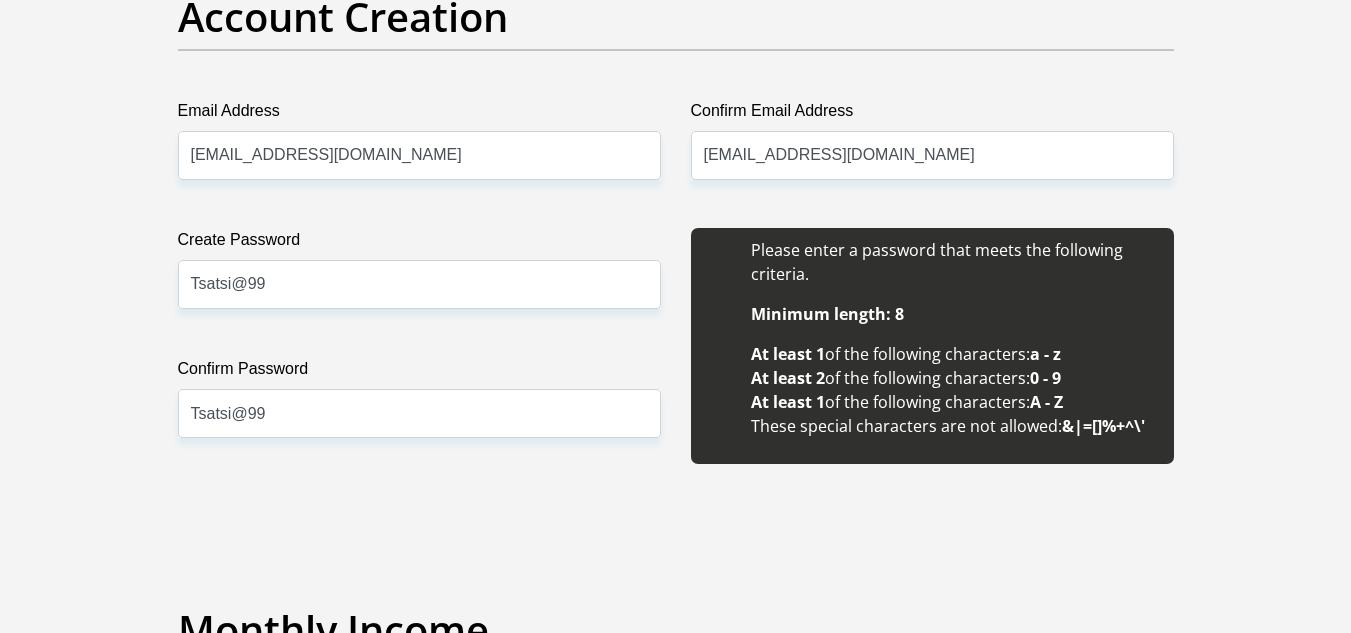 click on "Title
Mr
Ms
Mrs
Dr
Other
First Name
NEO
Surname
TSATSINYANE
ID Number
9904101193088
Please input valid ID number
Race
Black
Coloured
Indian
White
Other
Contact Number
0640495798
Please input valid contact number
Nationality
South Africa
Afghanistan
Aland Islands  Albania  Algeria" at bounding box center (676, 1833) 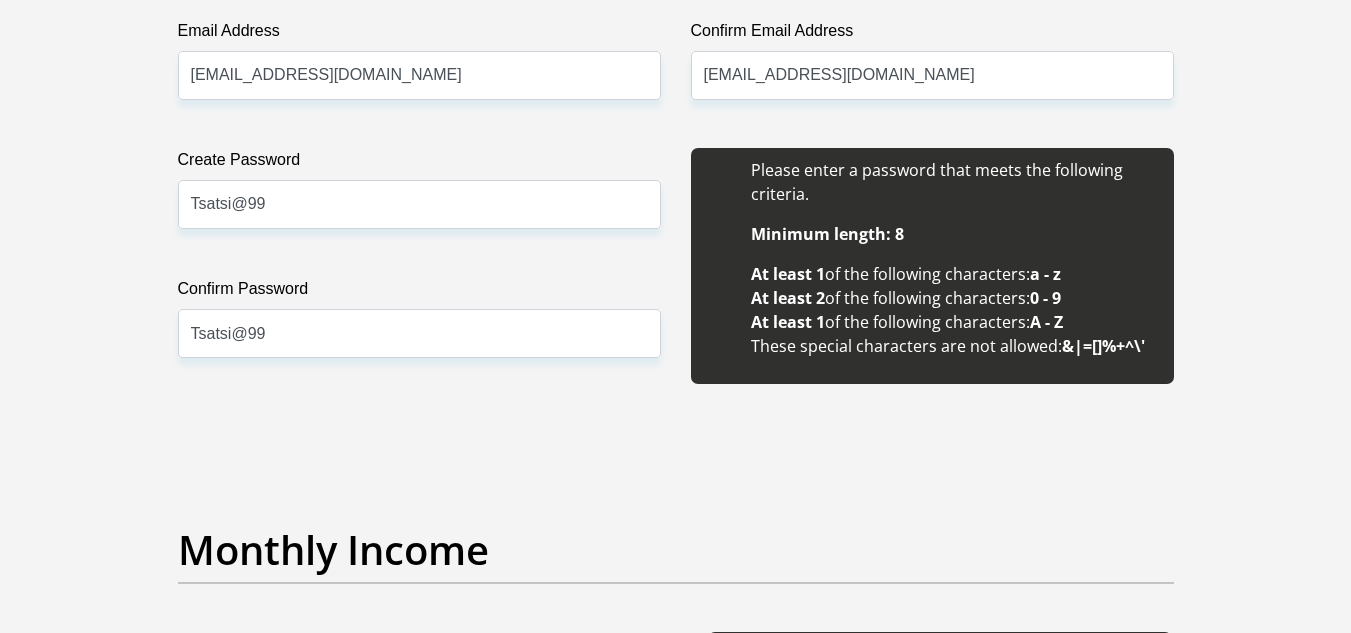 scroll, scrollTop: 1987, scrollLeft: 0, axis: vertical 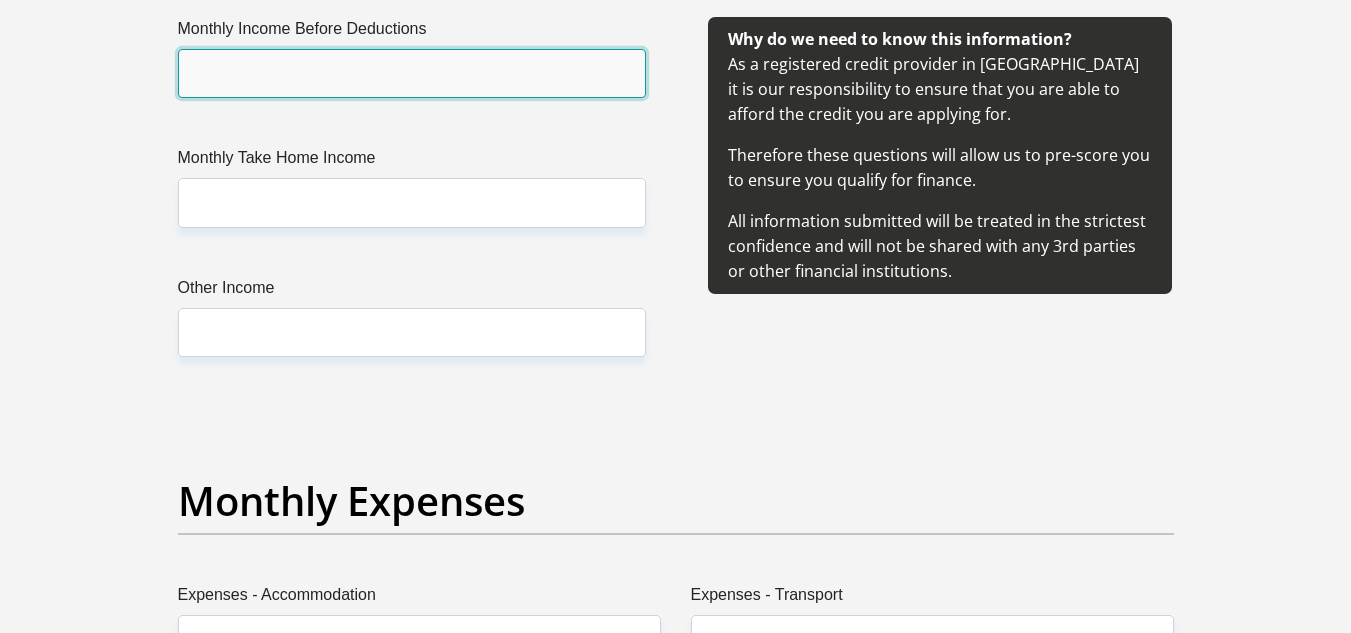 click on "Monthly Income Before Deductions" at bounding box center [412, 73] 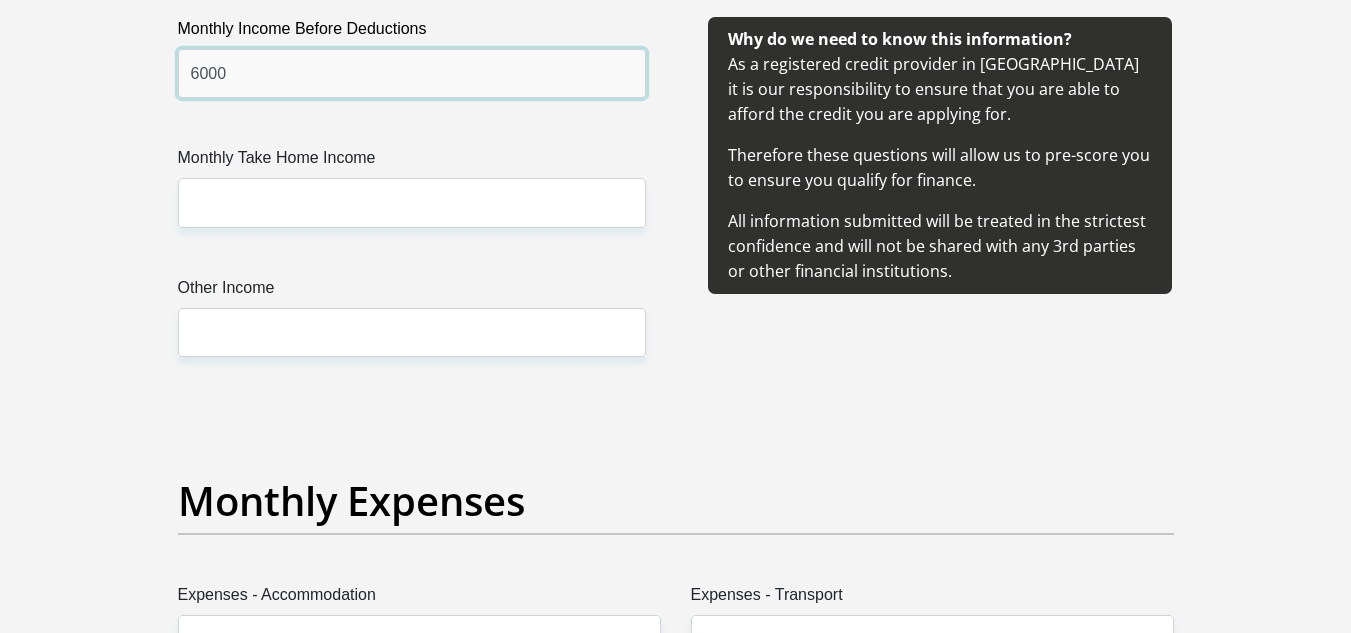 type on "6000" 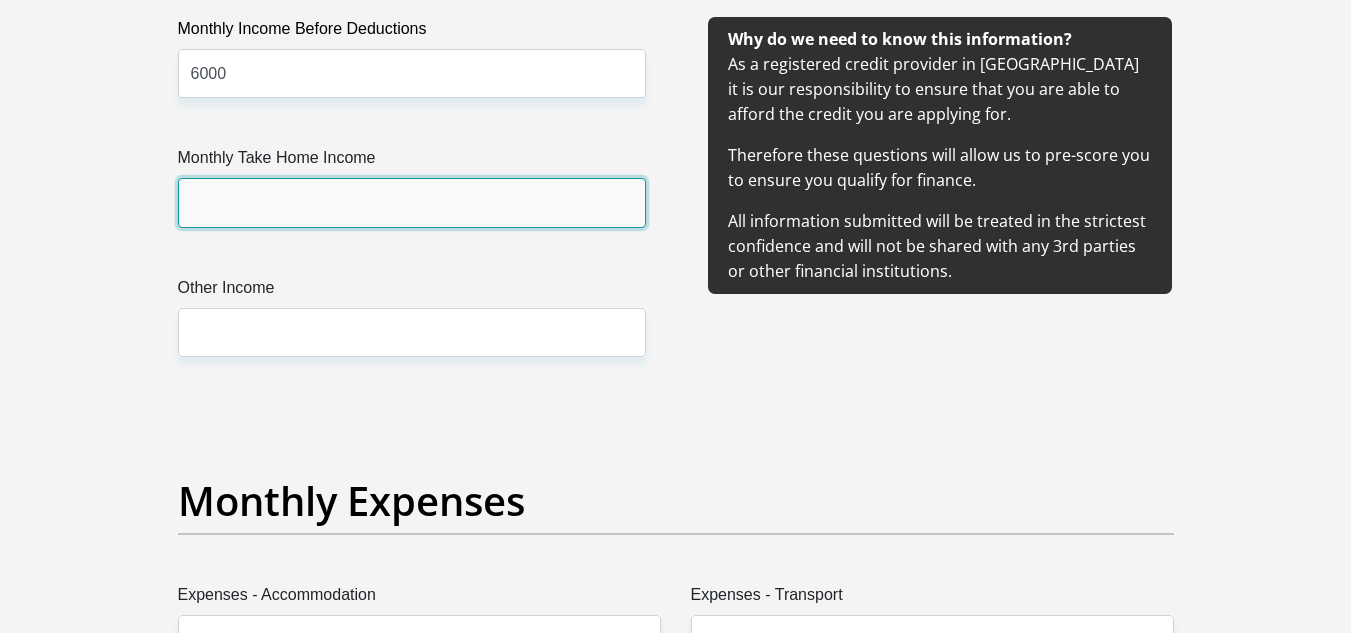 click on "Monthly Take Home Income" at bounding box center (412, 202) 